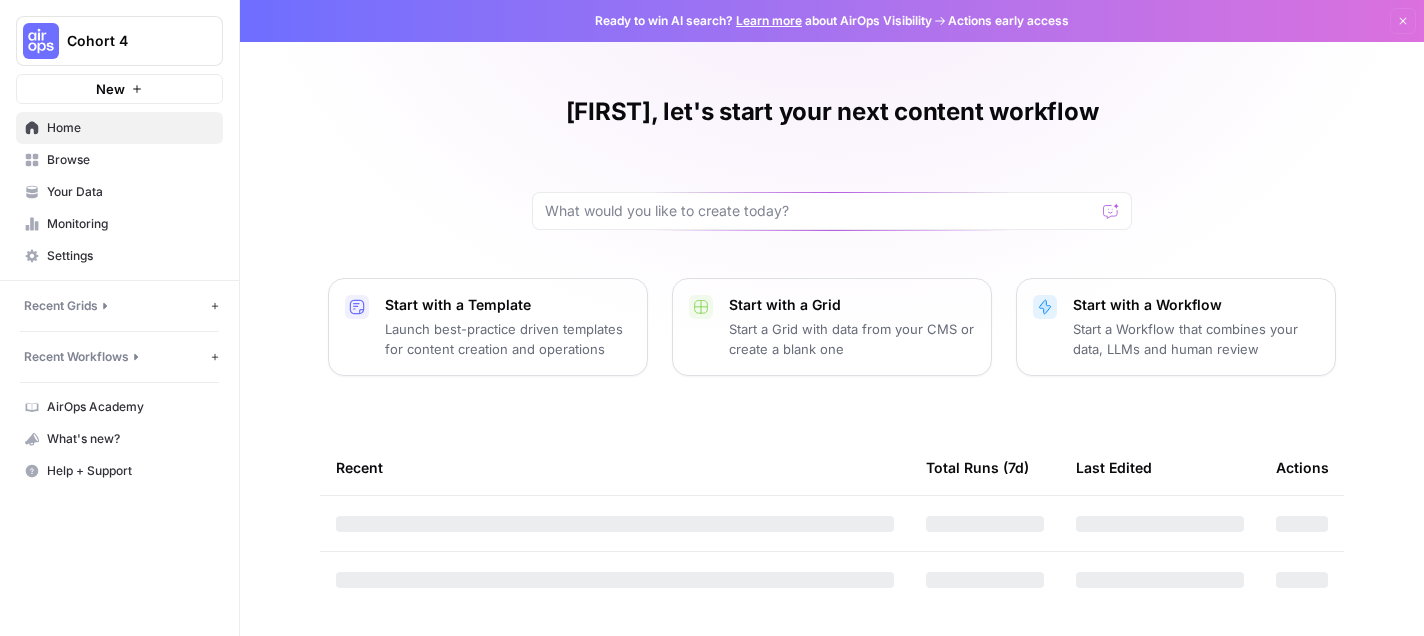 scroll, scrollTop: 0, scrollLeft: 0, axis: both 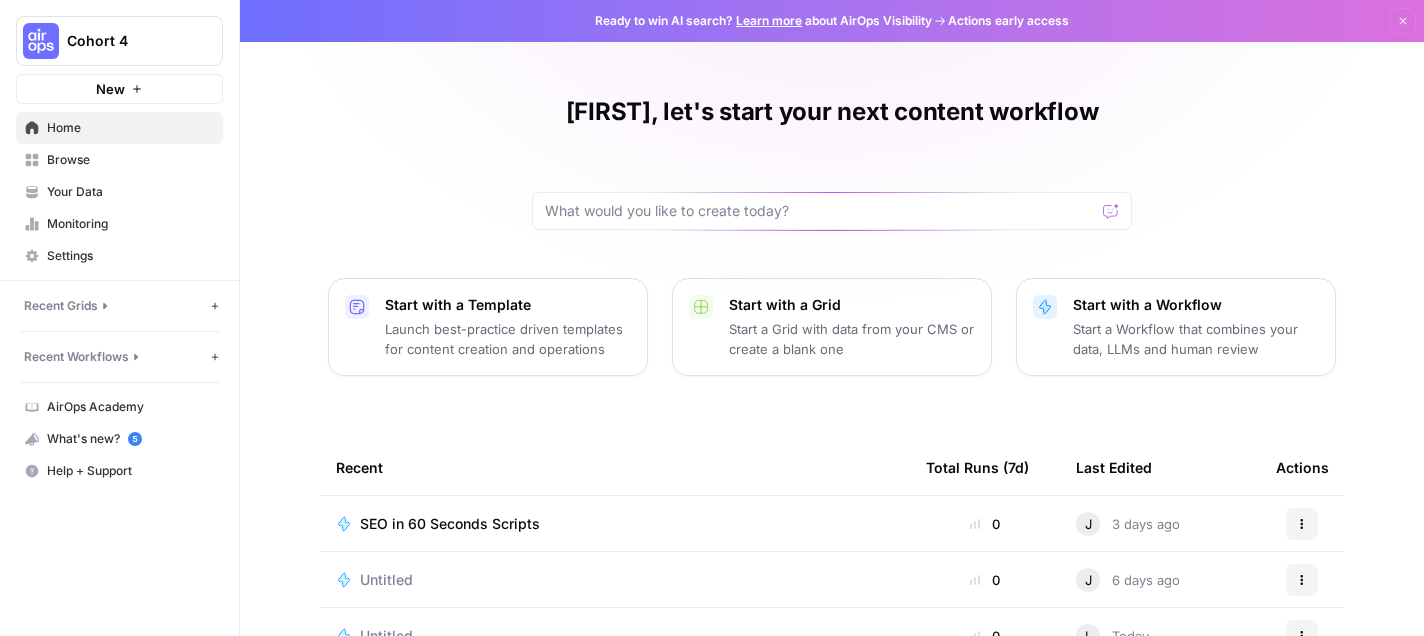 click on "Browse" at bounding box center (130, 160) 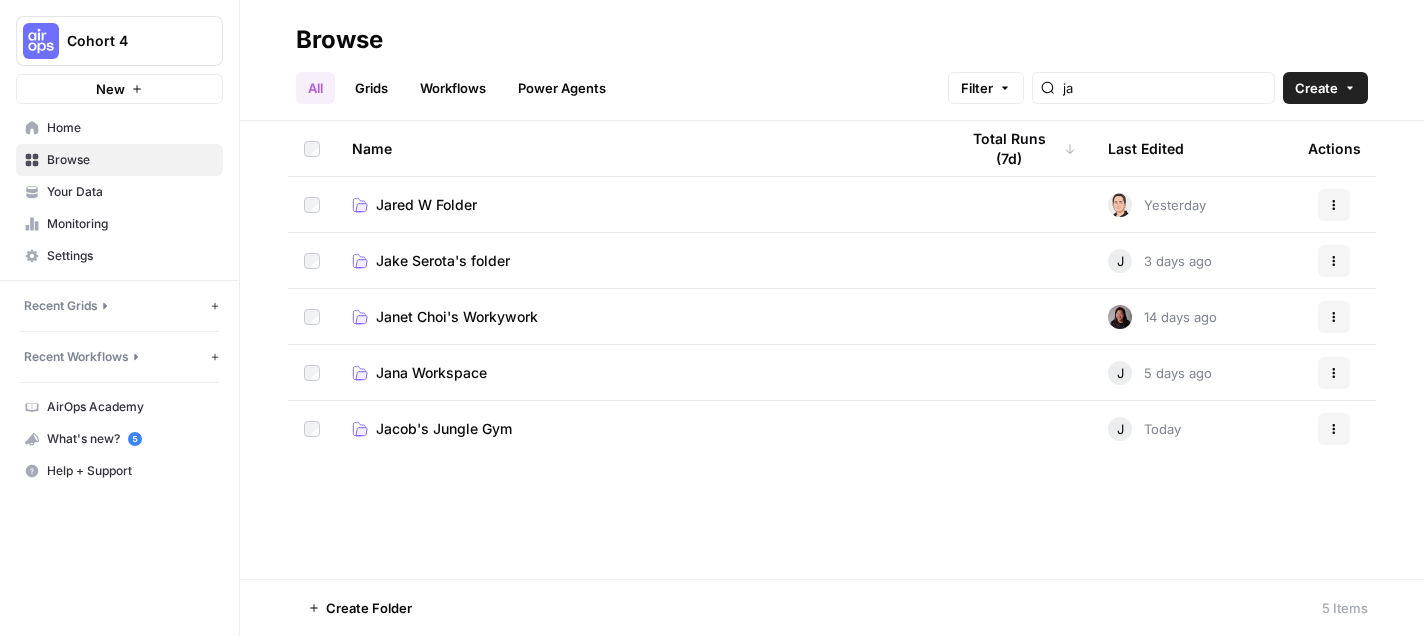 click on "All" at bounding box center [315, 88] 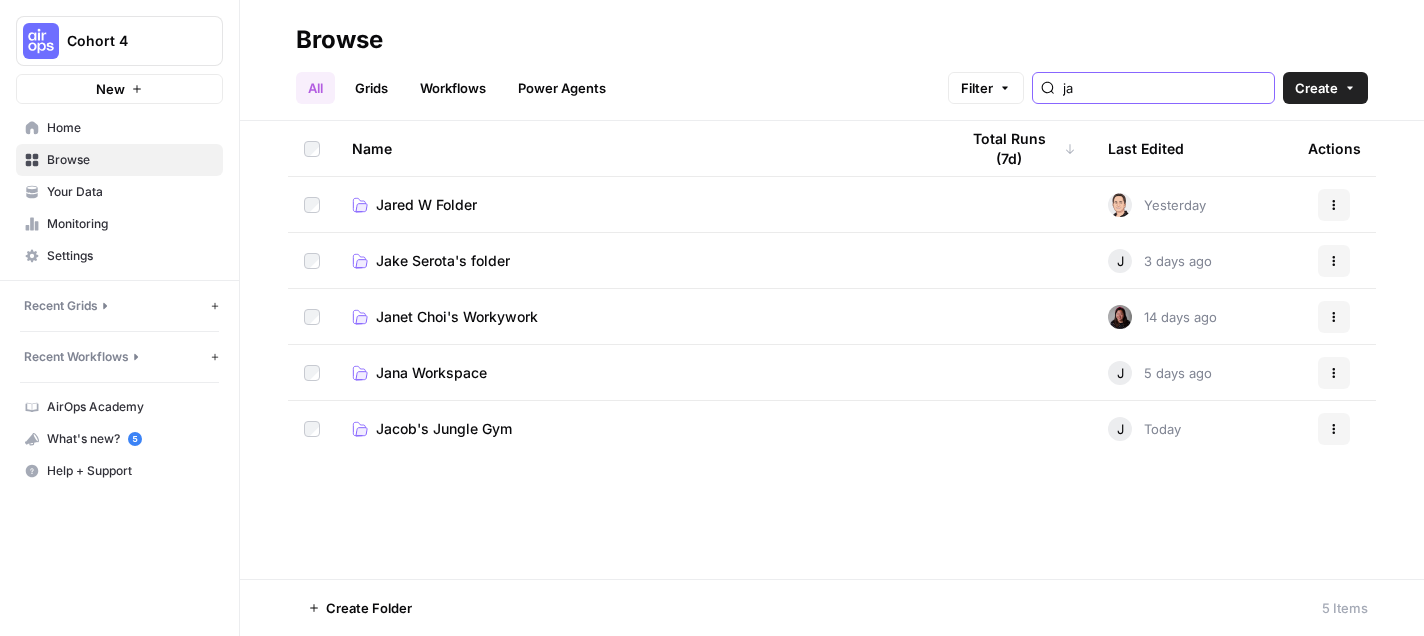 click on "ja" at bounding box center (1164, 88) 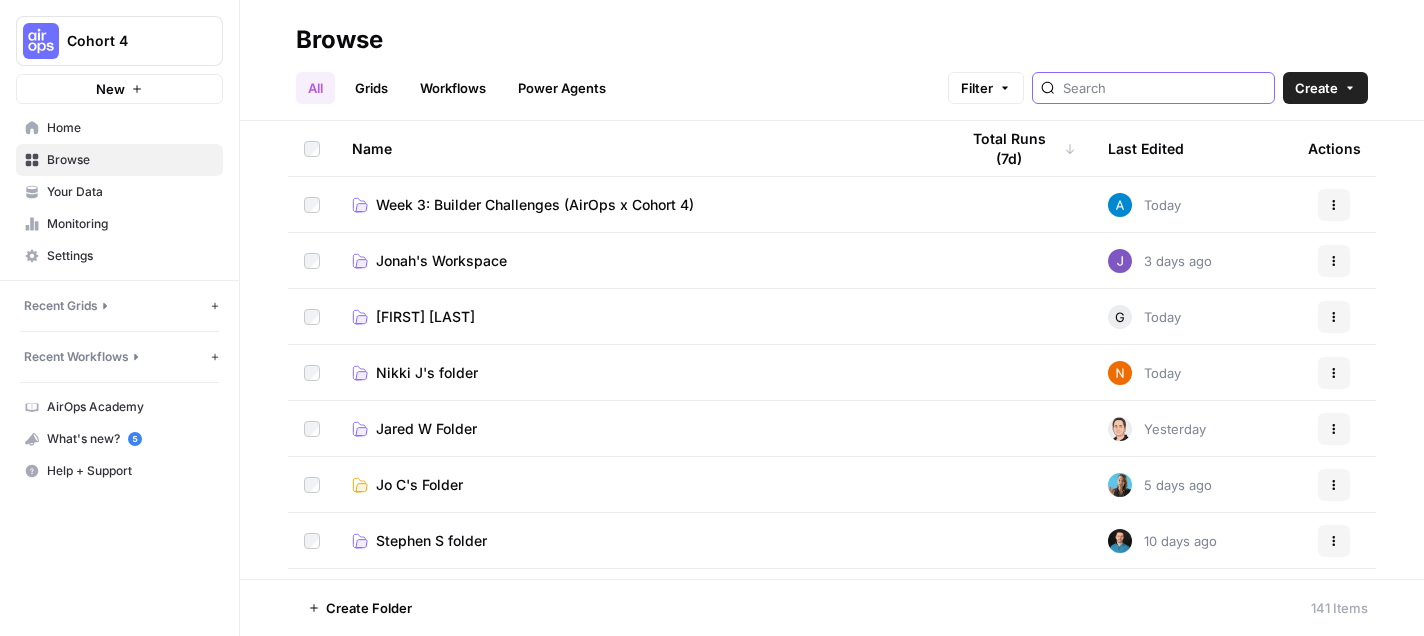type 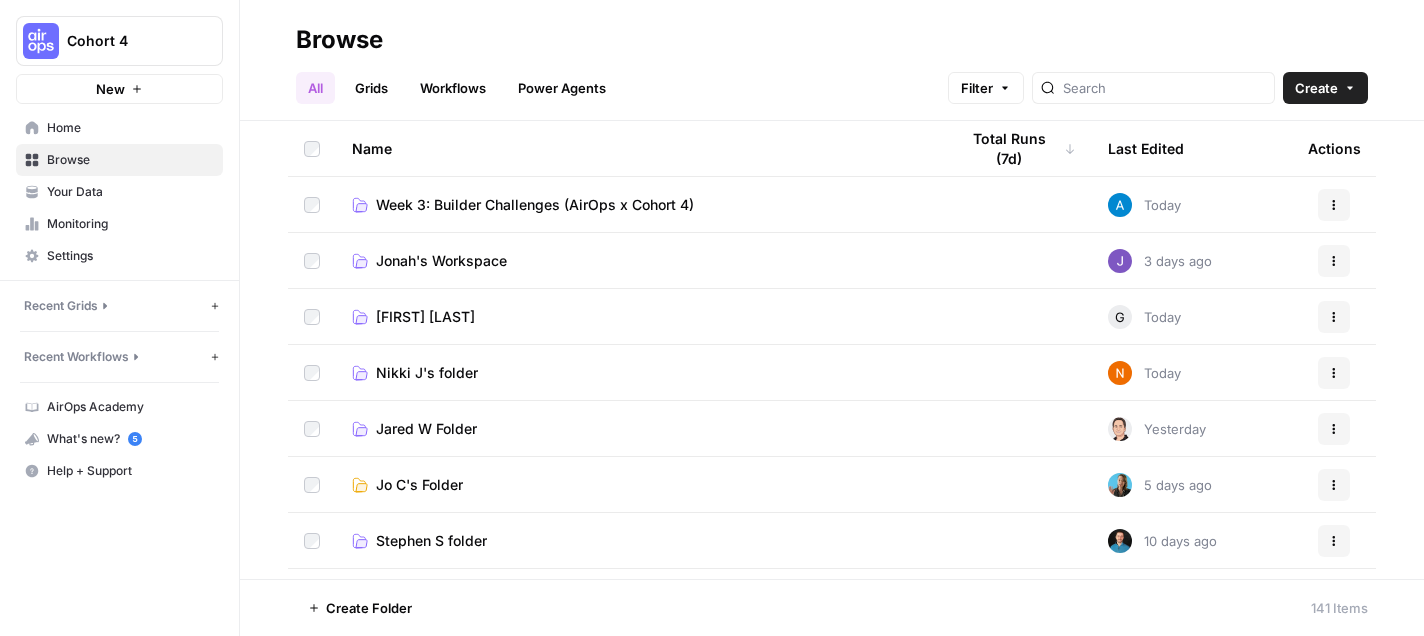 click on "Week 3: Builder Challenges (AirOps x Cohort 4)" at bounding box center [535, 205] 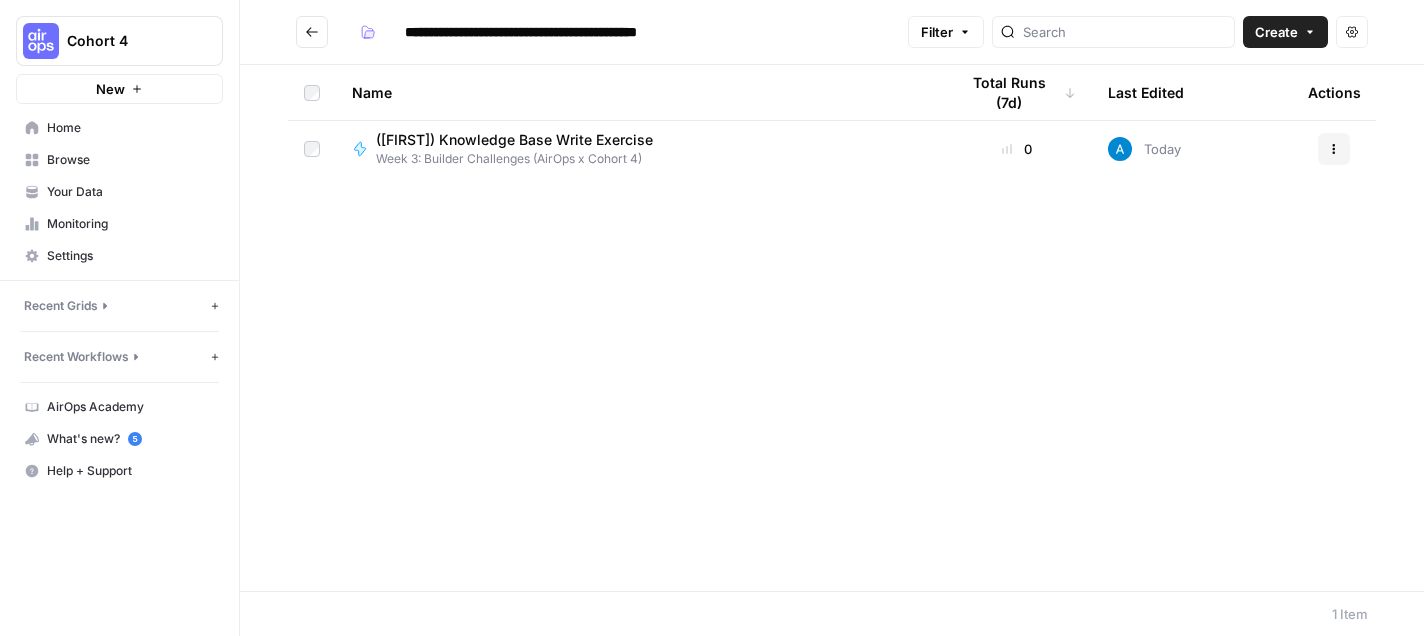 click on "Create" at bounding box center [1276, 32] 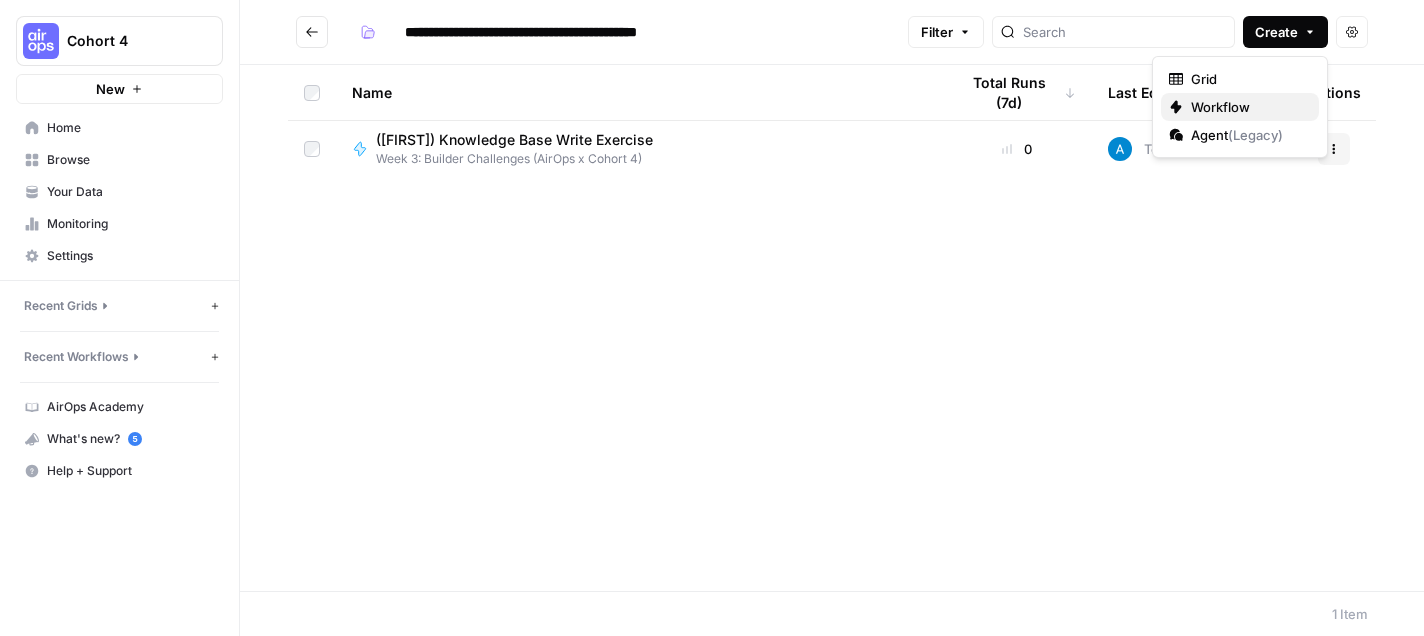 click on "Workflow" at bounding box center [1247, 107] 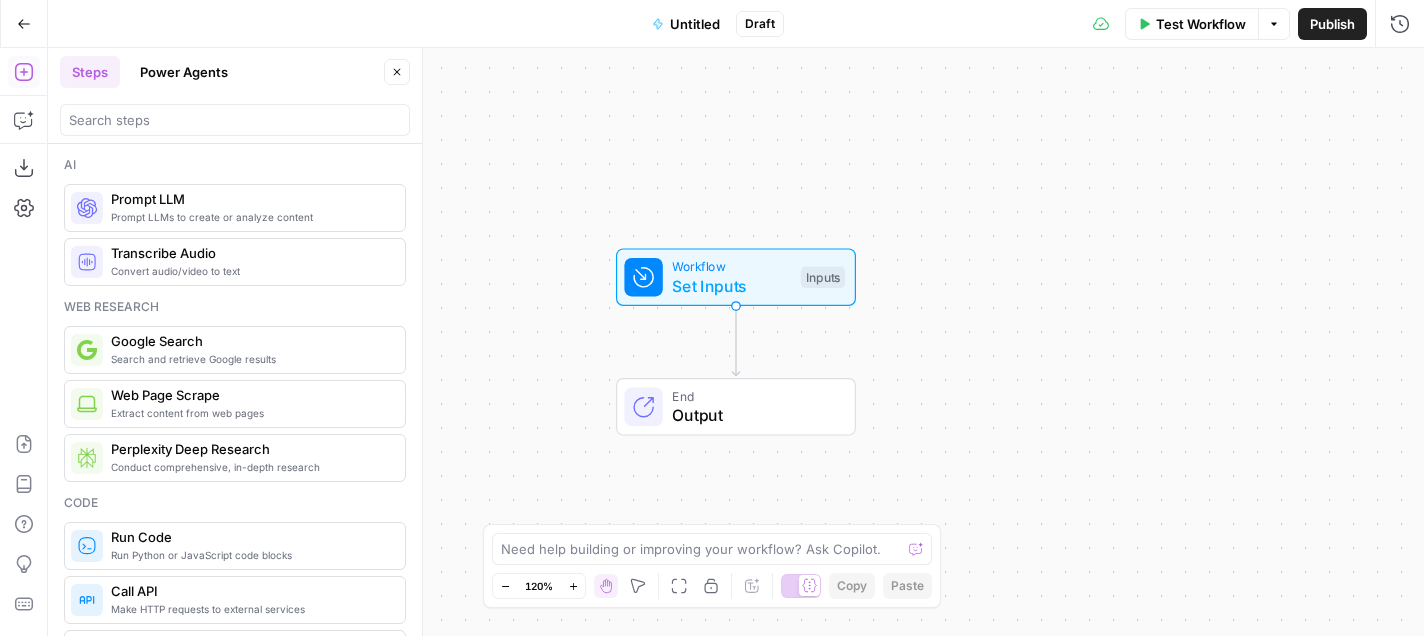 click 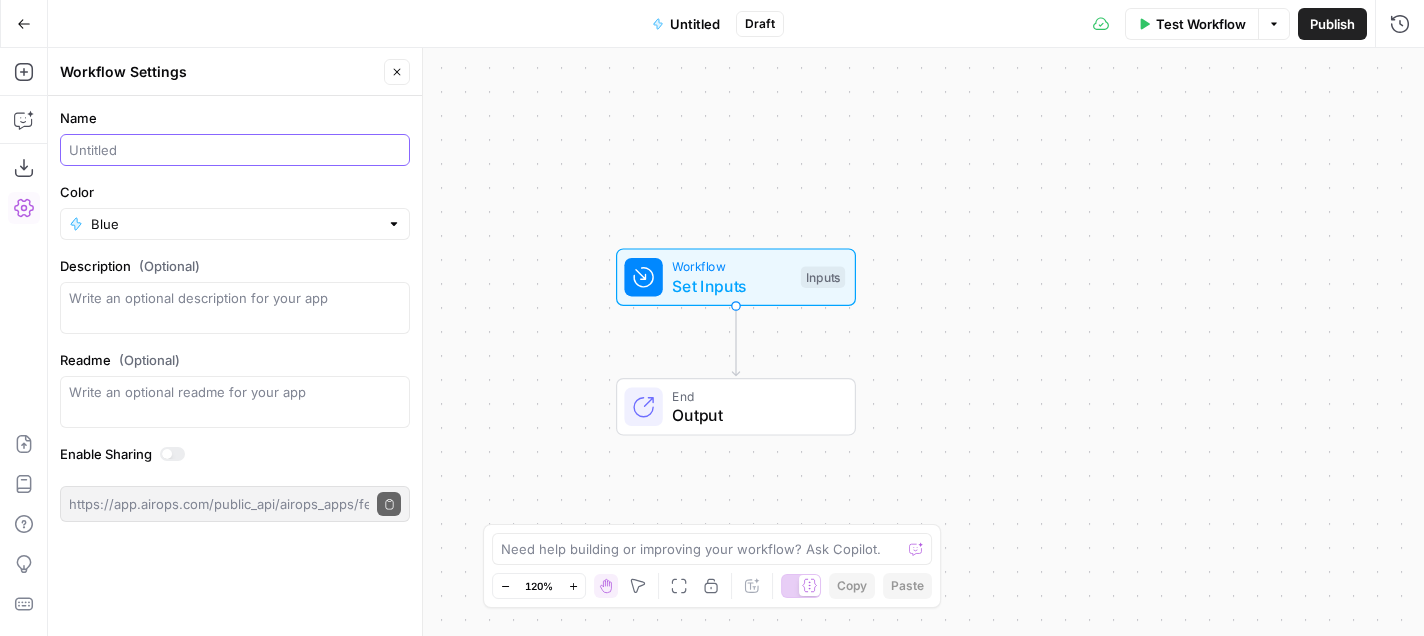 click on "Name" at bounding box center [235, 150] 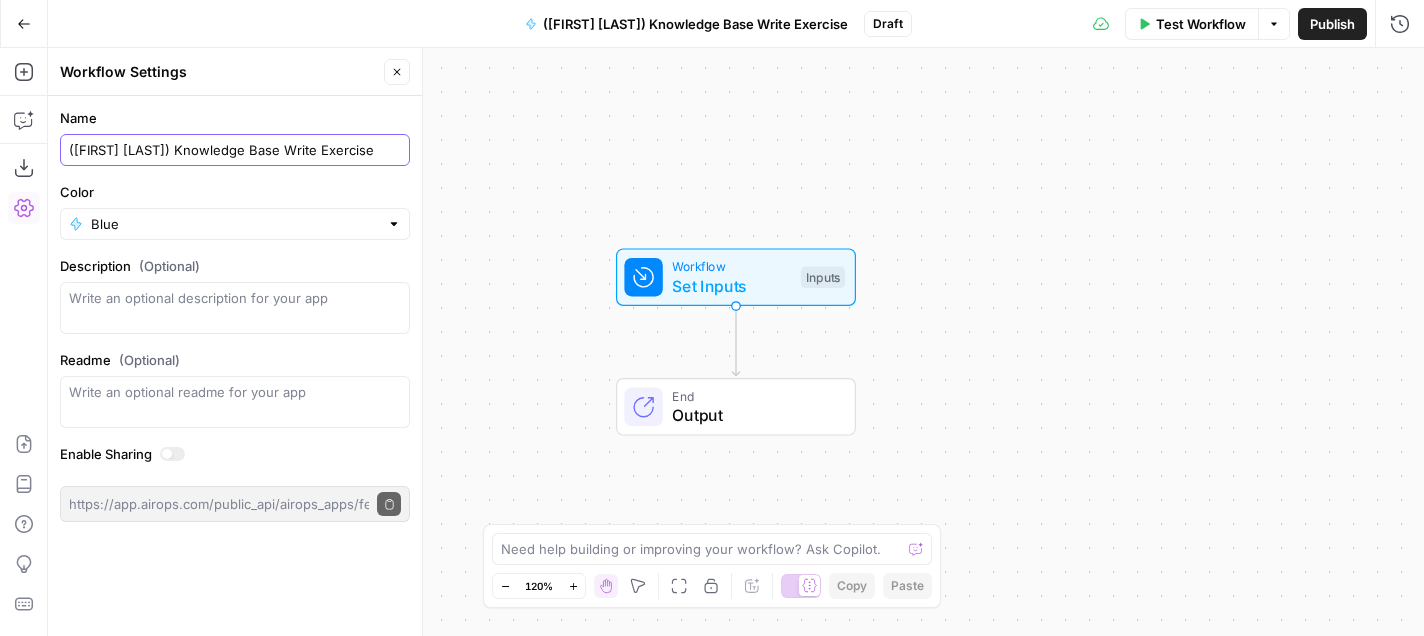 type on "([FIRST] [LAST]) Knowledge Base Write Exercise" 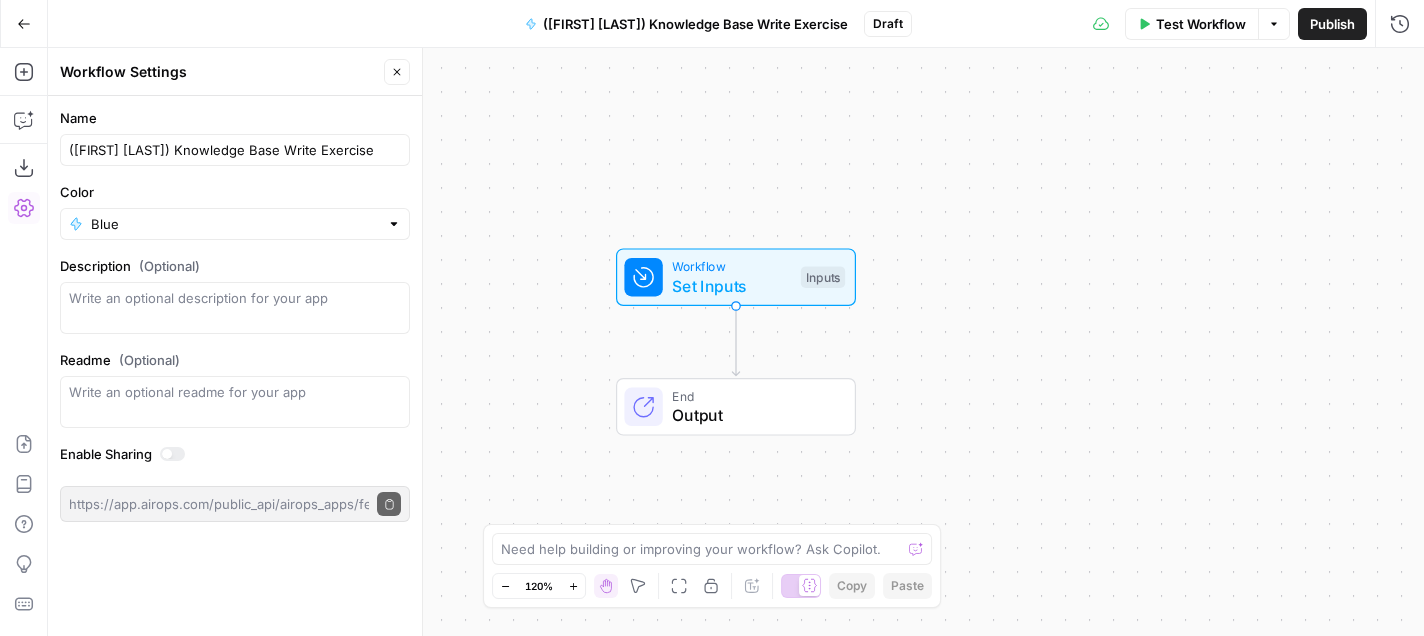 click on "Name ([FIRST] [LAST]) Knowledge Base Write Exercise Color Blue Description   (Optional) Readme   (Optional) Write an optional readme for your app Enable Sharing https://app.airops.com/public_api/airops_apps/fef62cf1-89f0-4625-8260-729dd95ca338/execute Copy public execute URL" at bounding box center [235, 315] 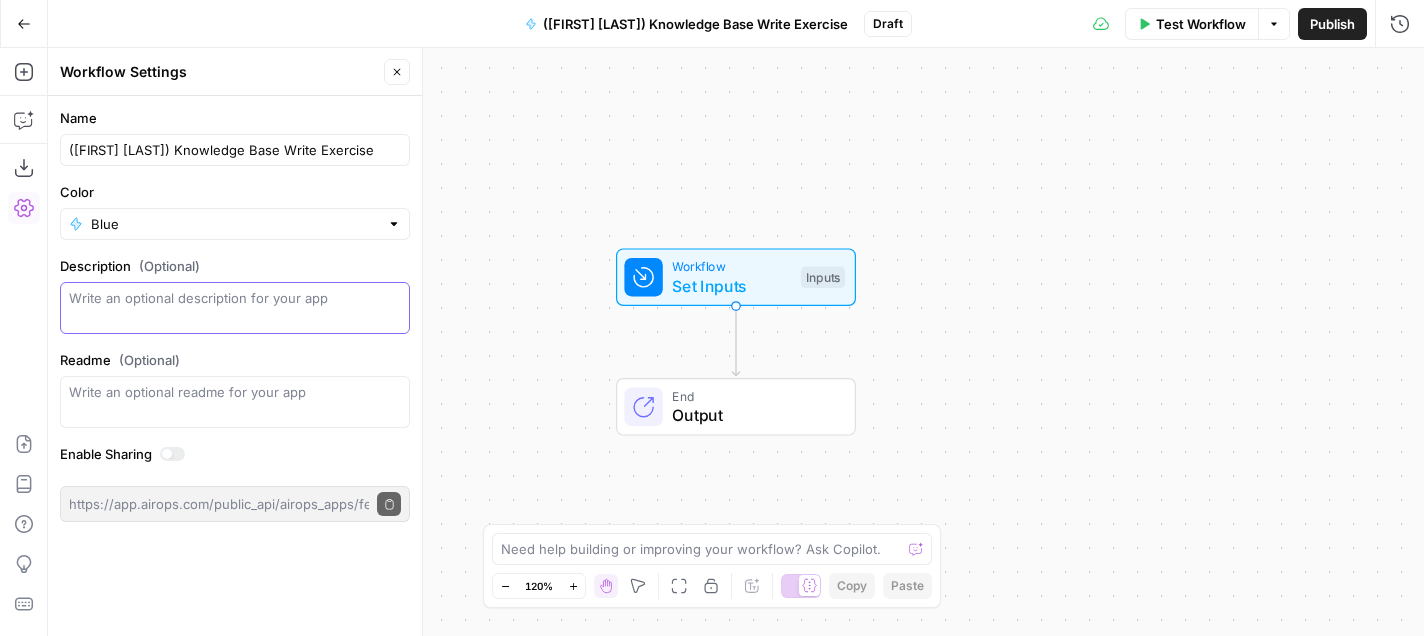 click on "Description   (Optional)" at bounding box center (235, 308) 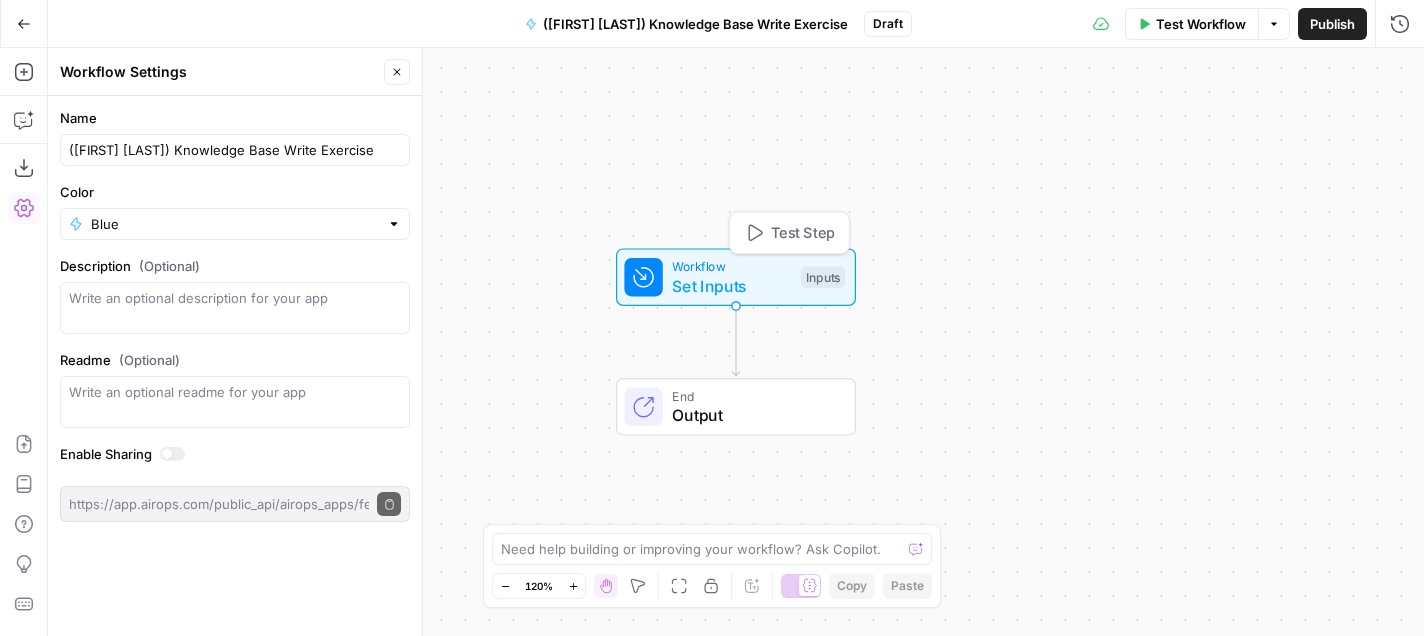 click on "Set Inputs" at bounding box center (731, 286) 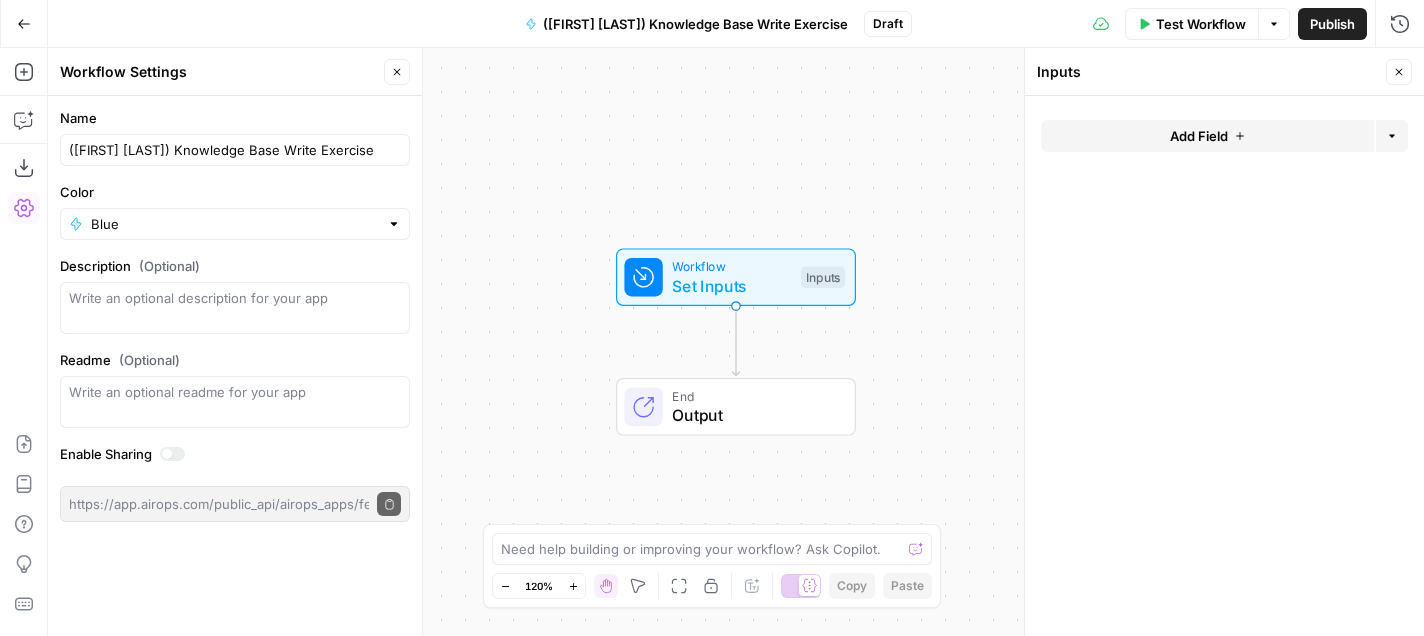 click on "Add Field" at bounding box center (1199, 136) 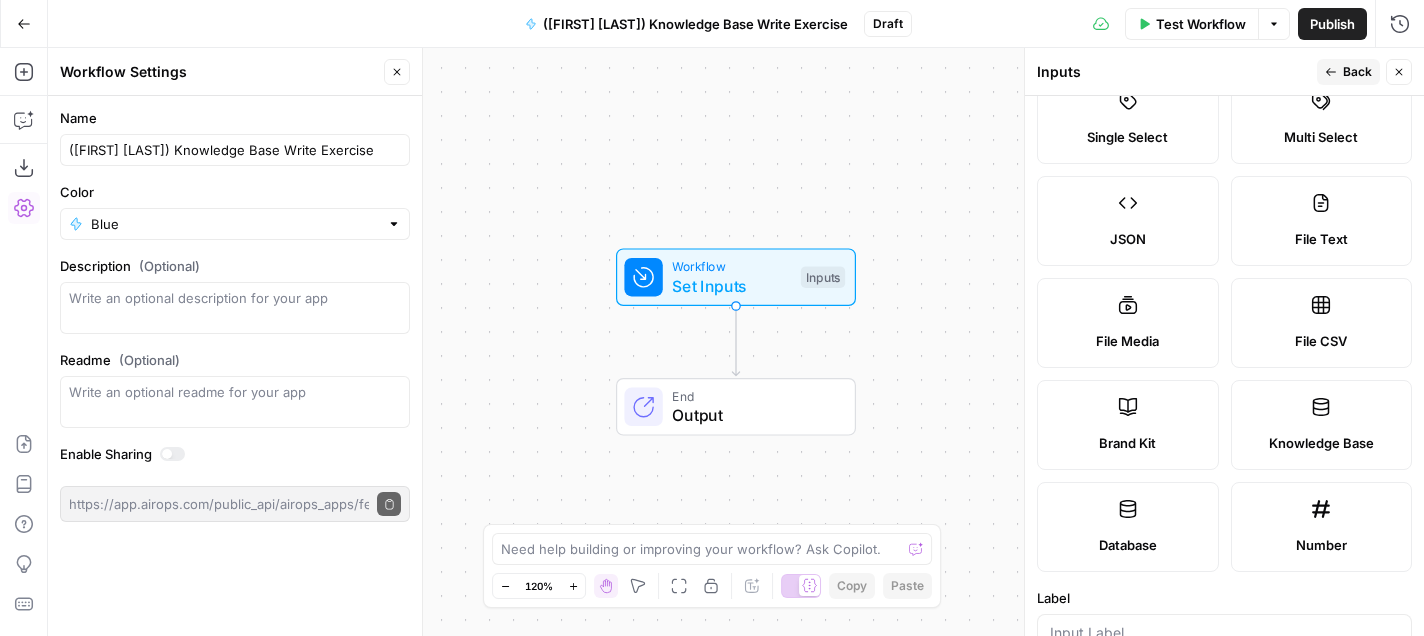 click on "Brand Kit" at bounding box center [1128, 425] 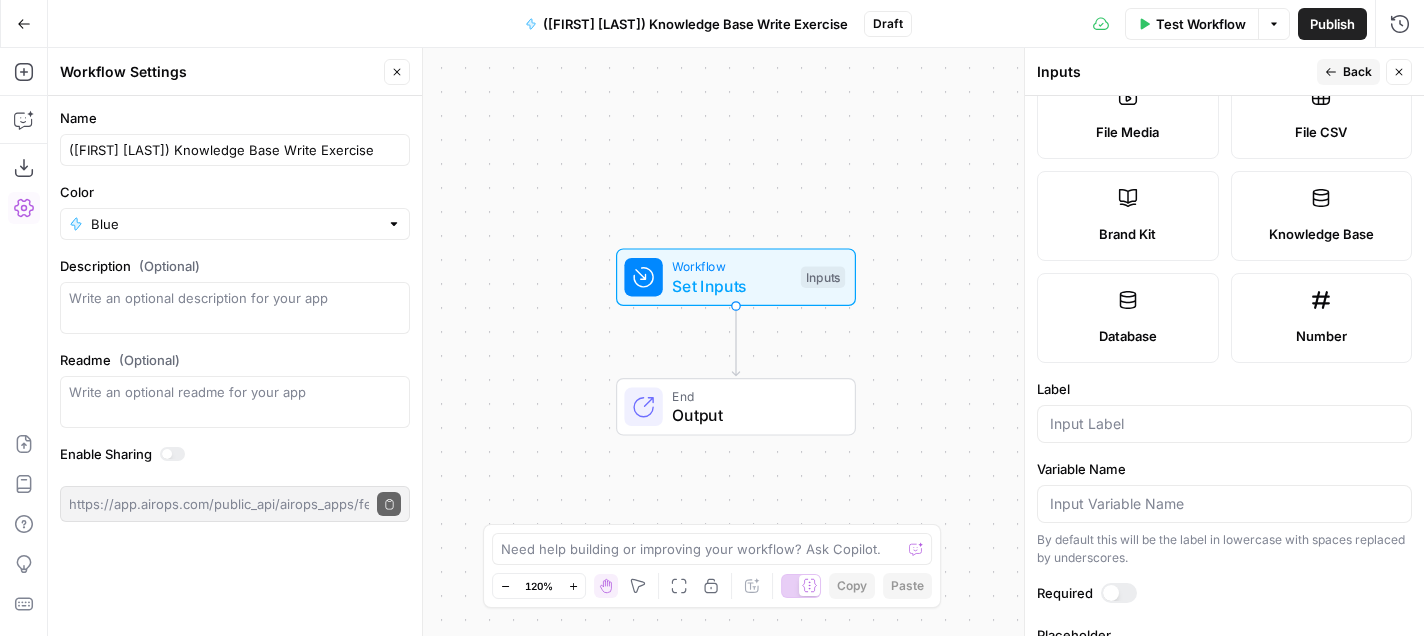 scroll, scrollTop: 462, scrollLeft: 0, axis: vertical 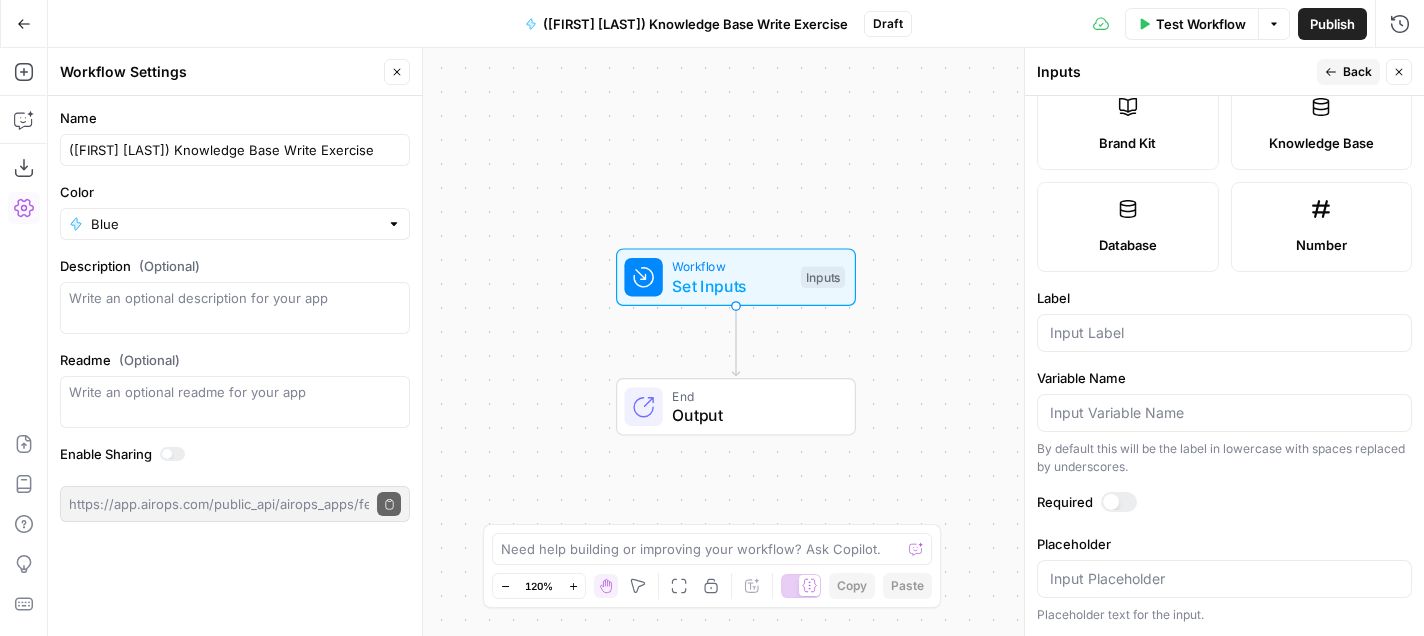 click on "Label" at bounding box center [1224, 320] 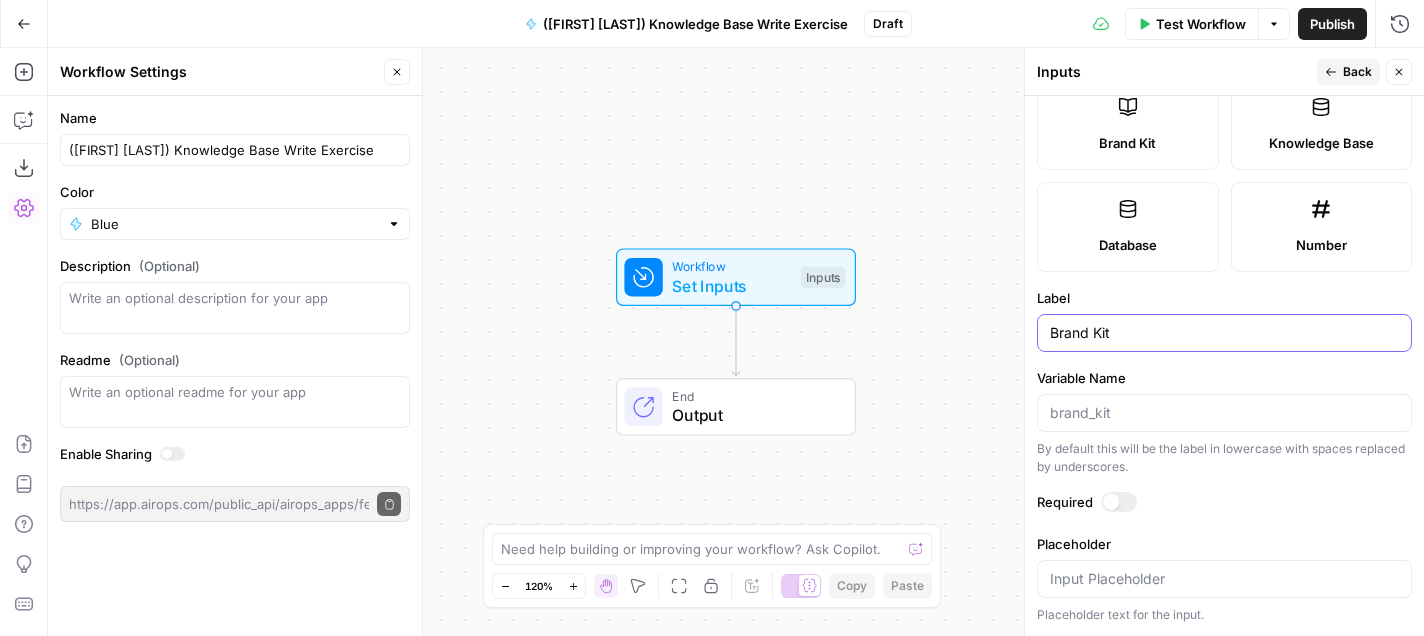 type on "Brand Kit" 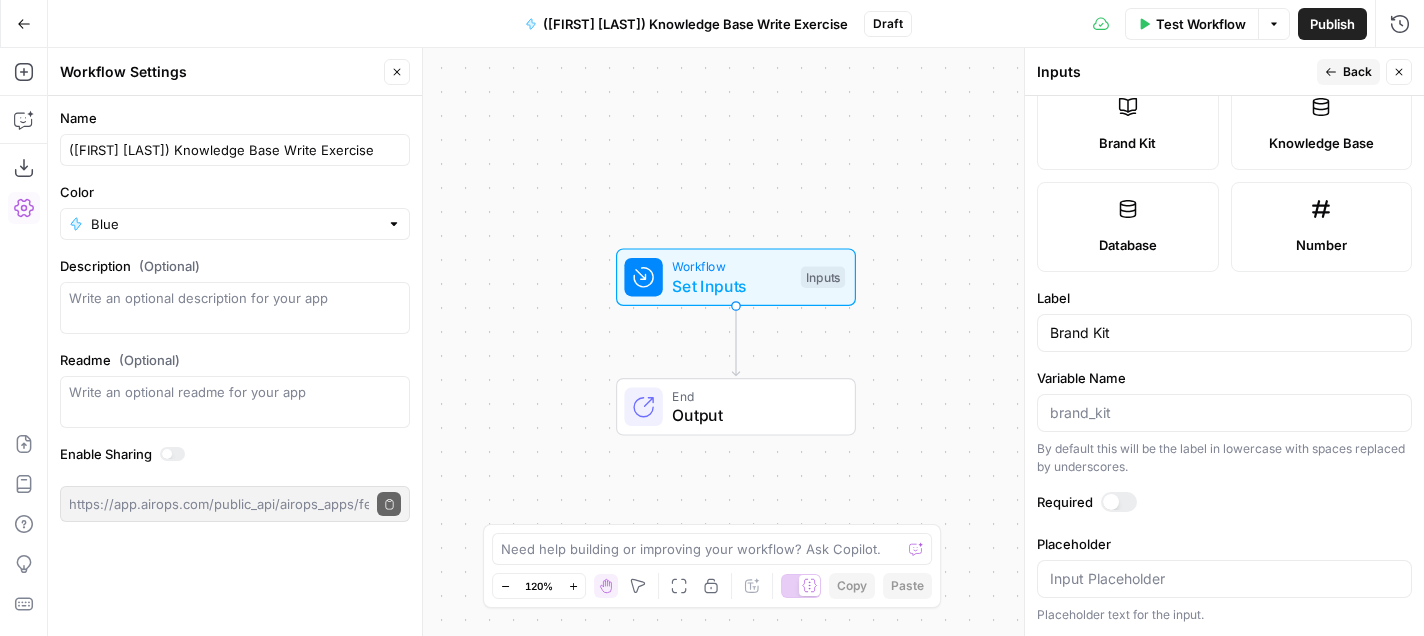 click on "Back" at bounding box center [1357, 72] 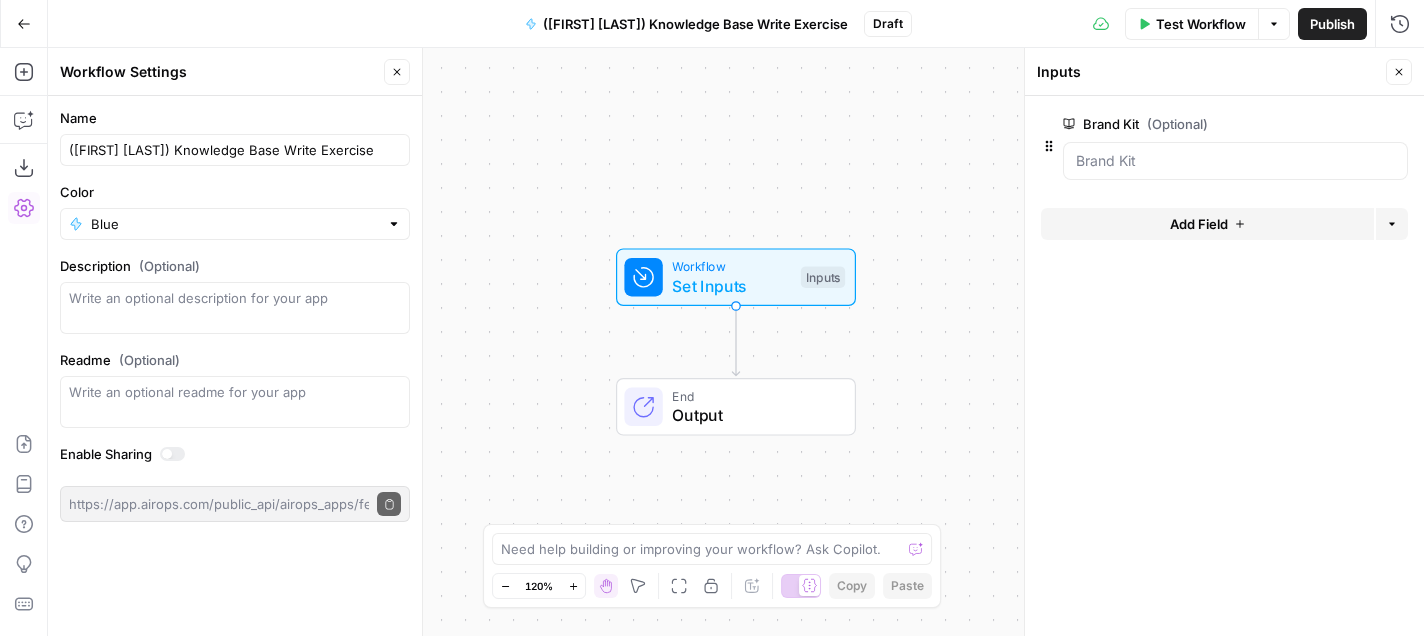 click on "Add Field" at bounding box center [1199, 224] 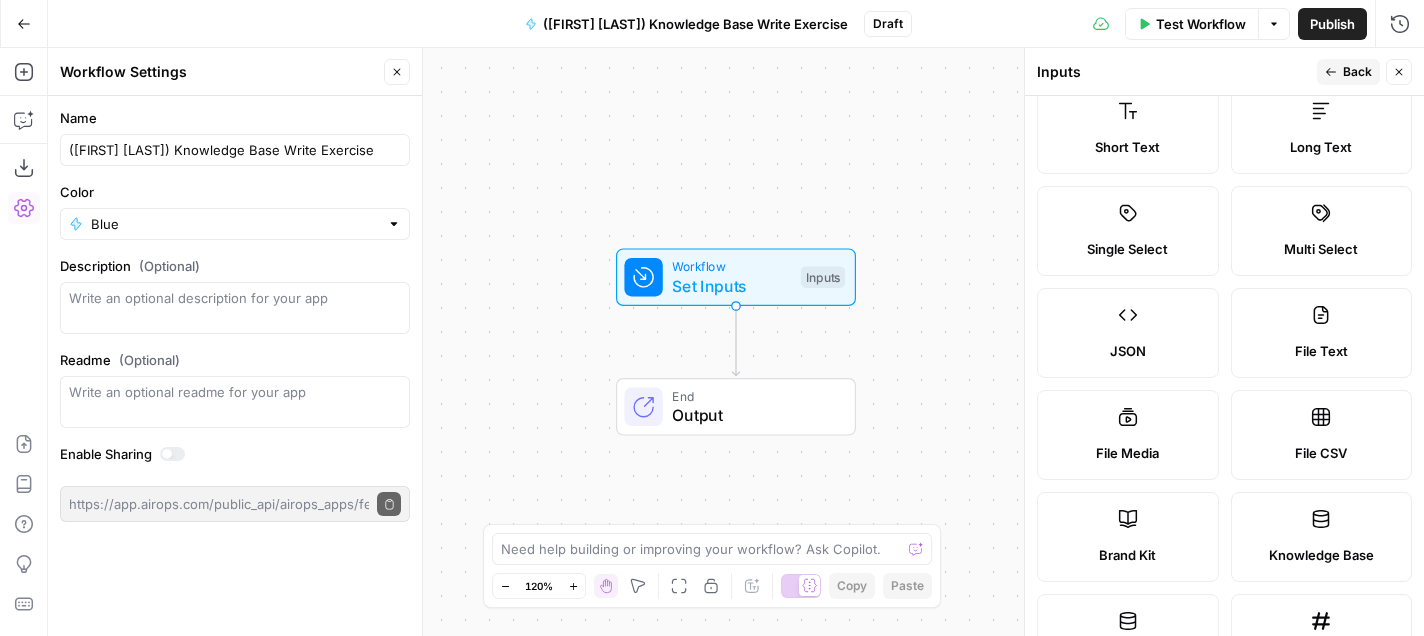 scroll, scrollTop: 0, scrollLeft: 0, axis: both 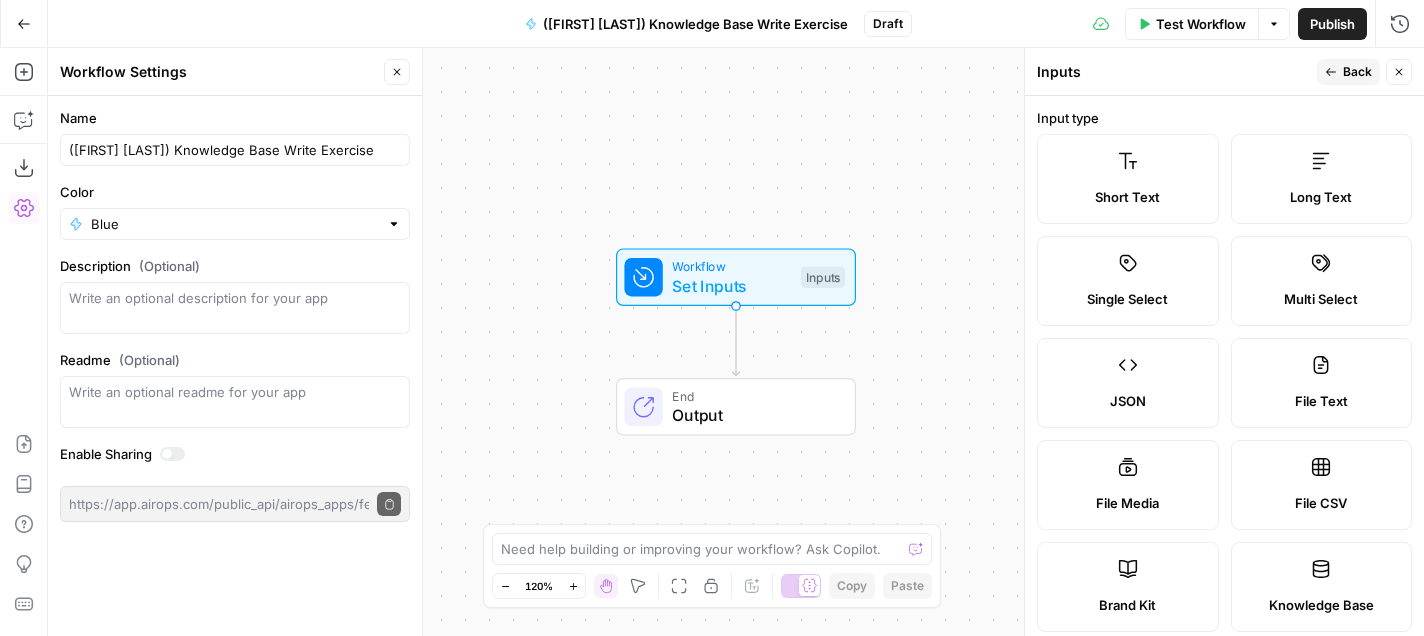 click on "Short Text" at bounding box center (1128, 179) 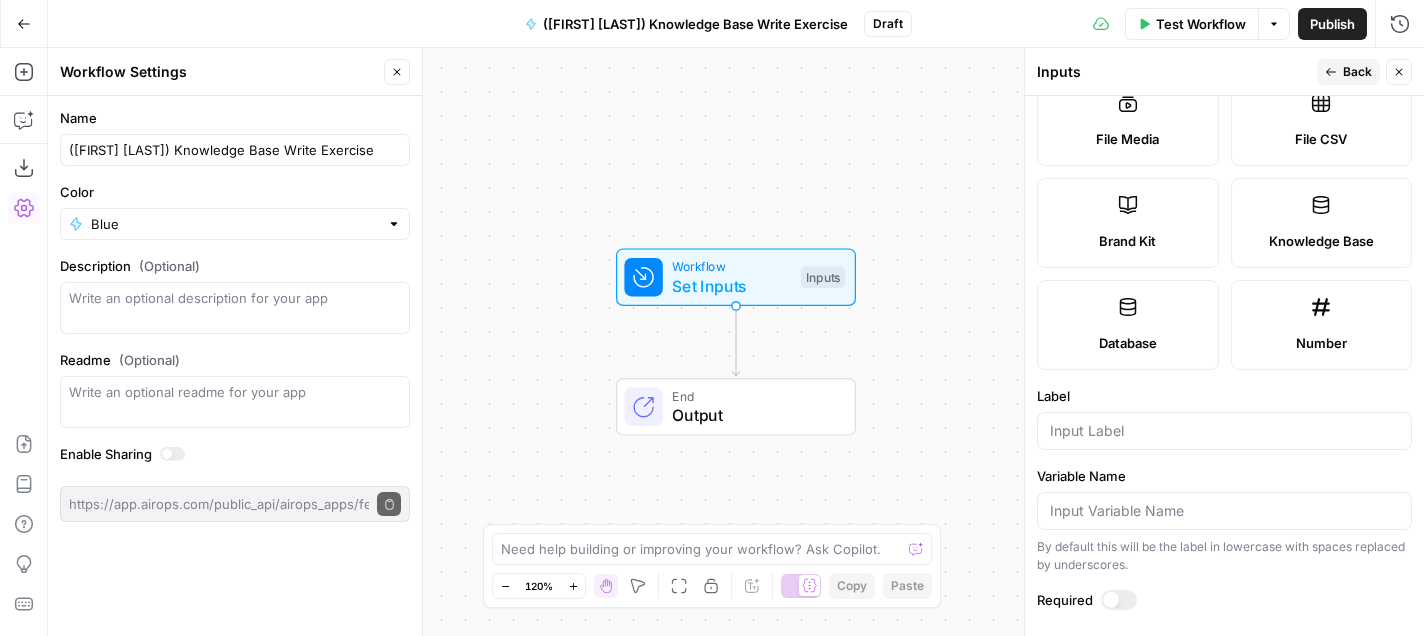 scroll, scrollTop: 674, scrollLeft: 0, axis: vertical 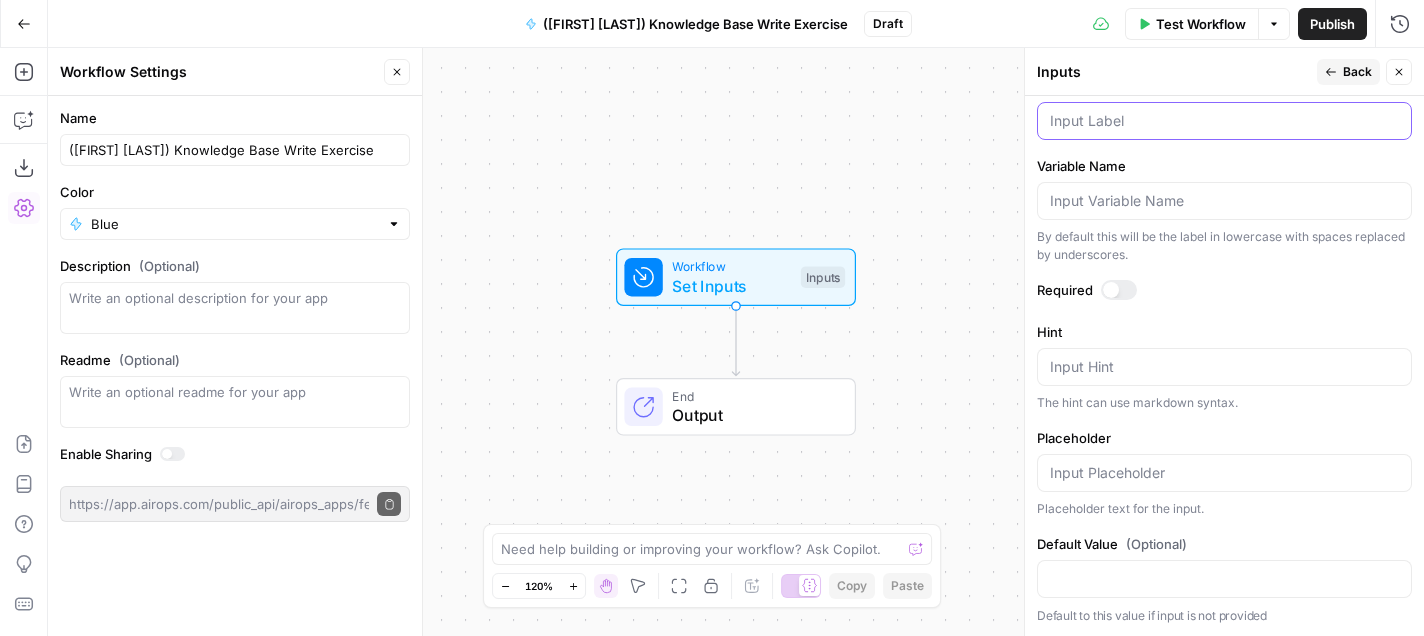 click on "Label" at bounding box center [1224, 121] 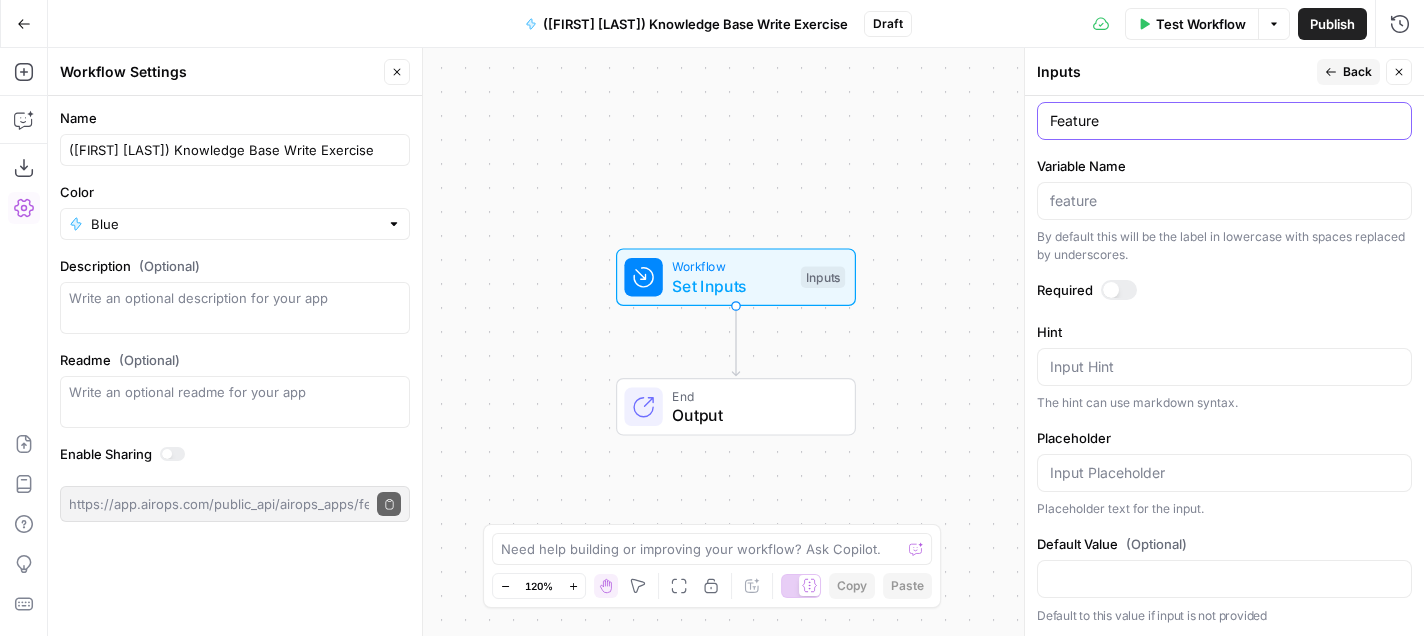 type on "Feature" 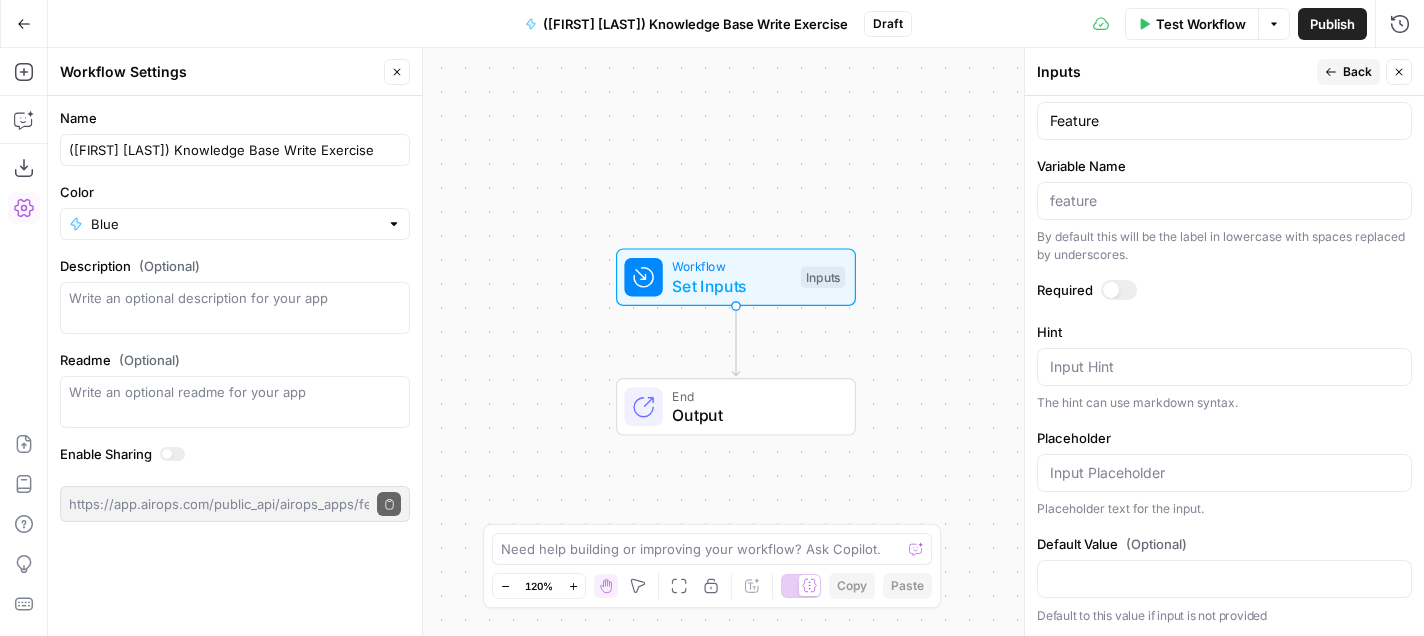 click on "Back" at bounding box center [1357, 72] 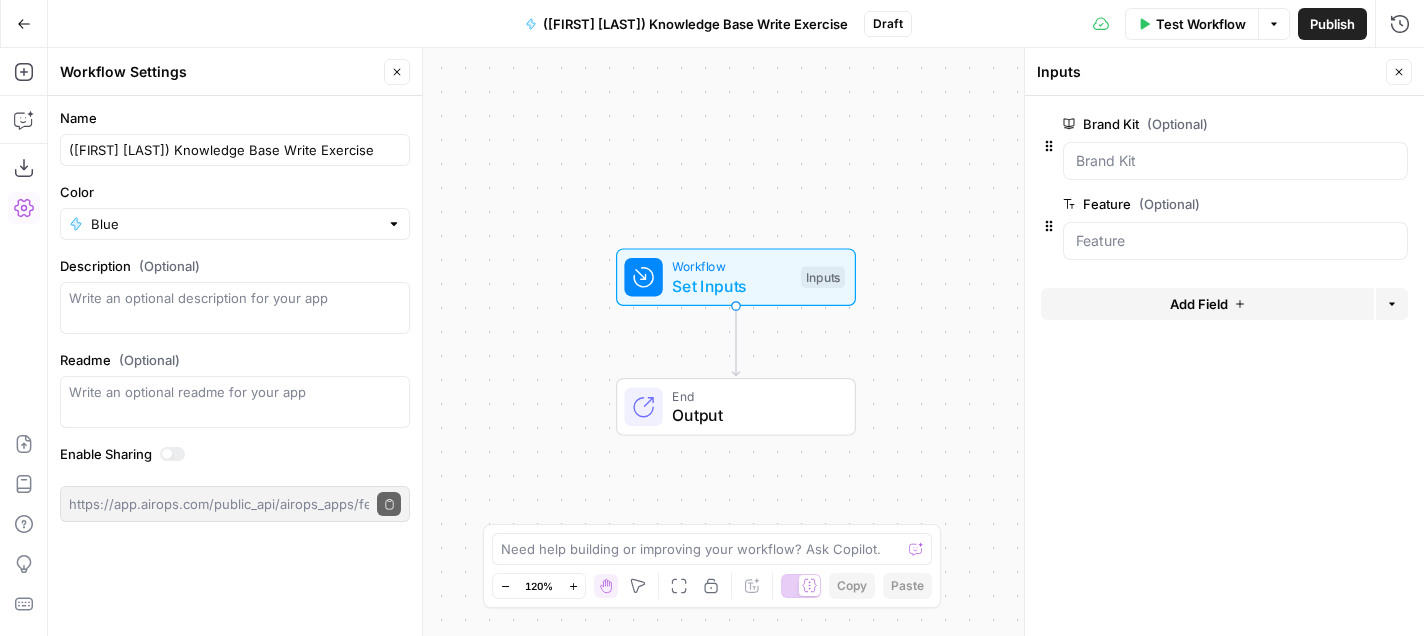 click on "Workflow Set Inputs Inputs End Output" at bounding box center (736, 342) 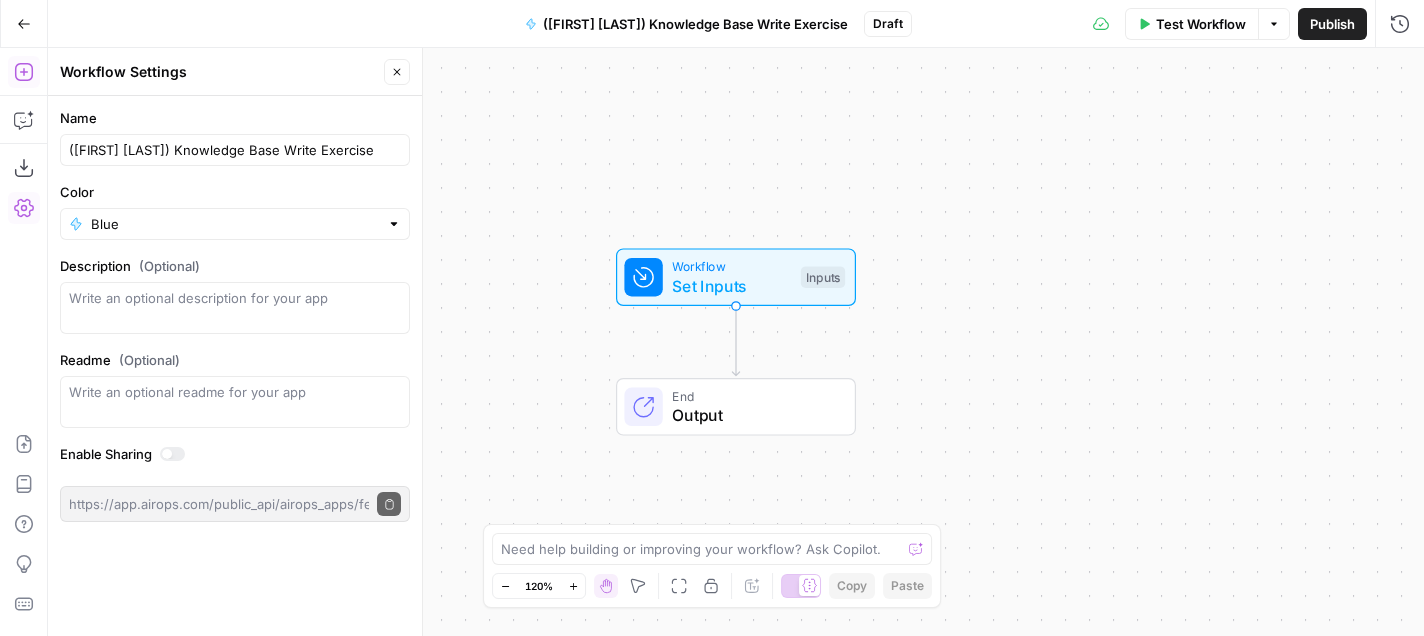 click on "Add Steps" at bounding box center [24, 72] 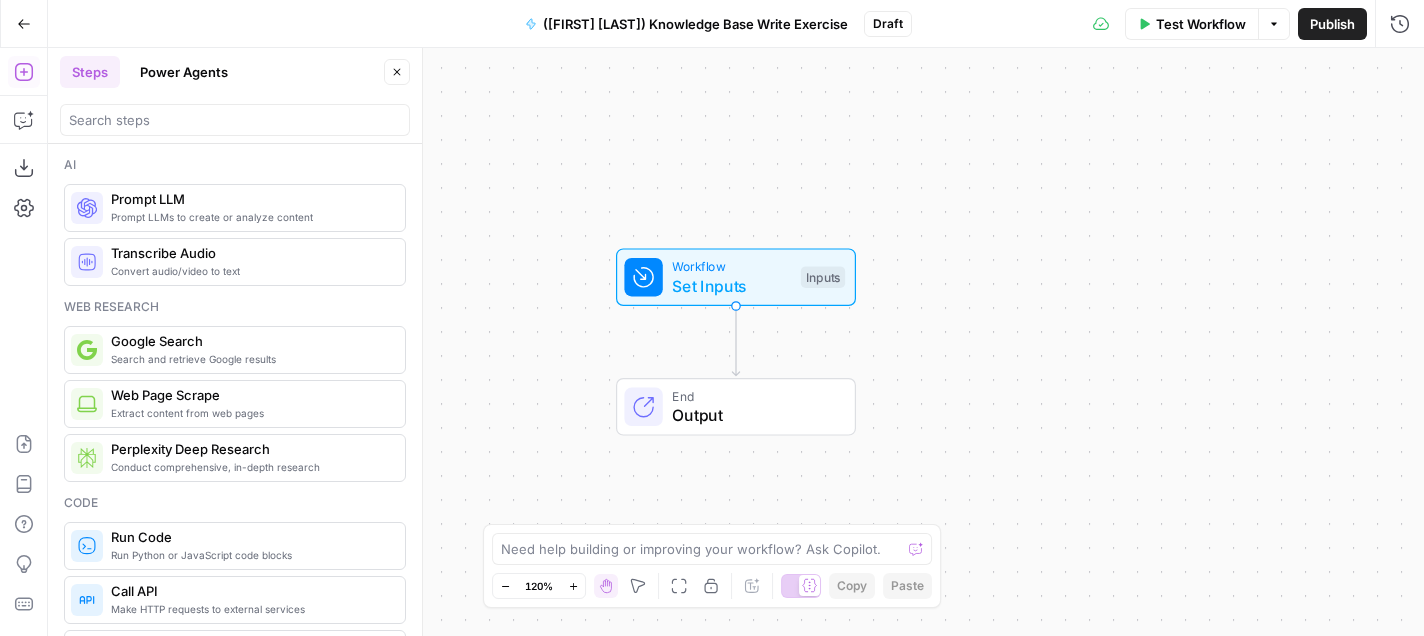 click on "Web Page Scrape" at bounding box center (250, 395) 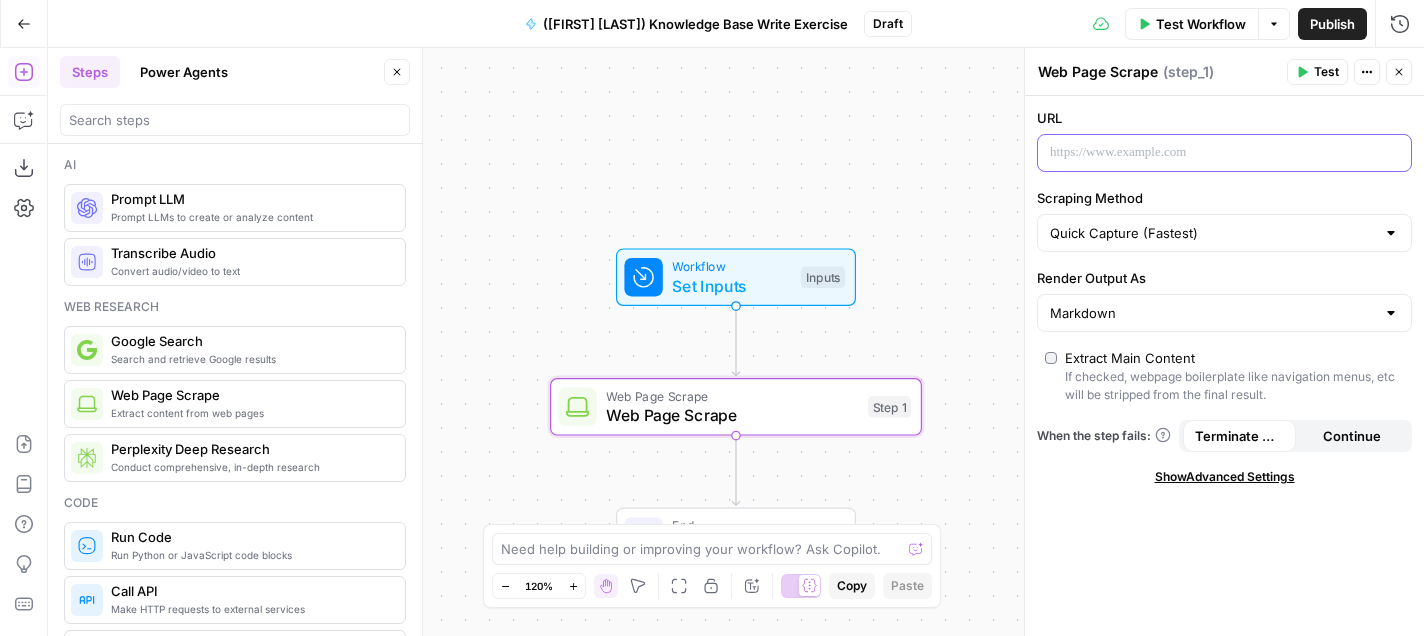 click at bounding box center [1208, 153] 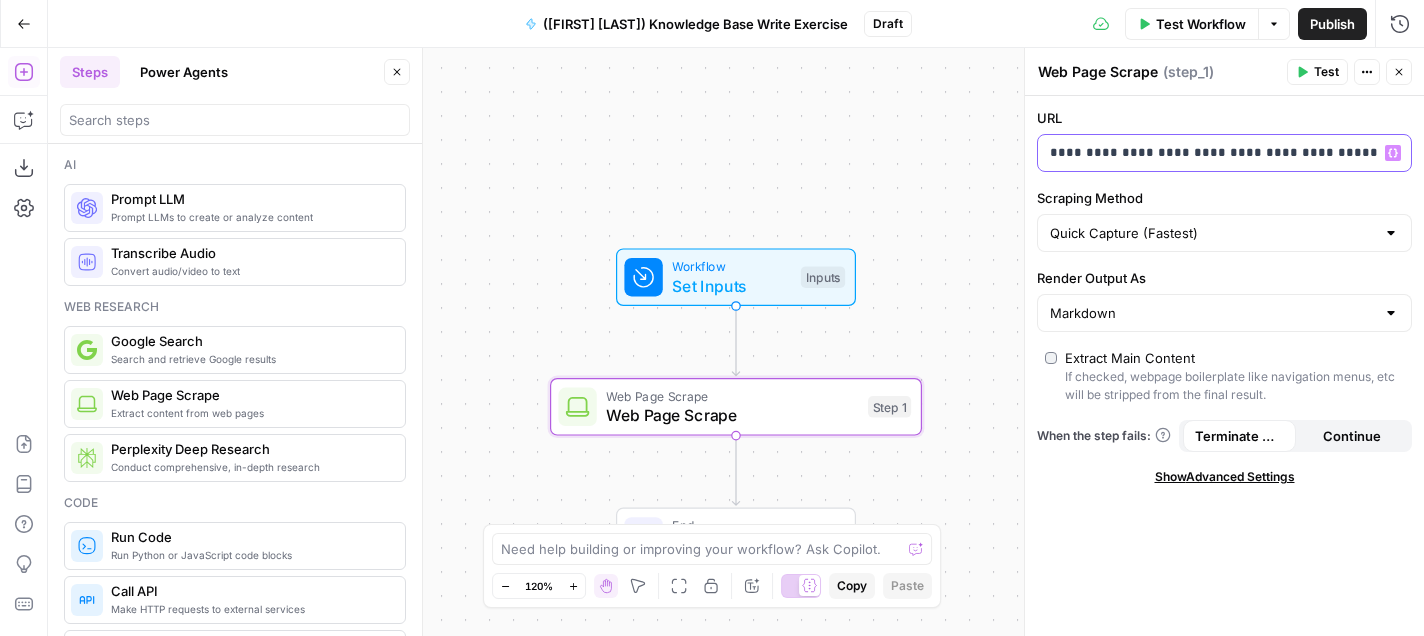 click on "**********" at bounding box center [1208, 153] 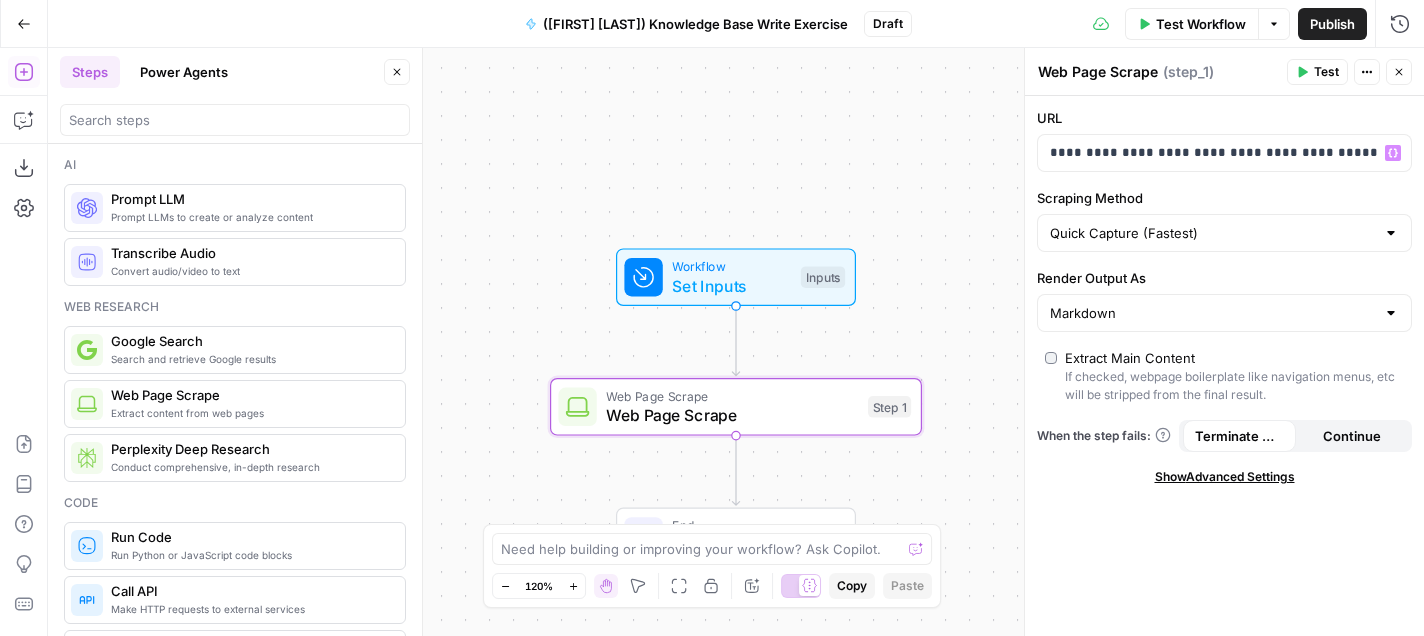 click on "Set Inputs" at bounding box center [731, 286] 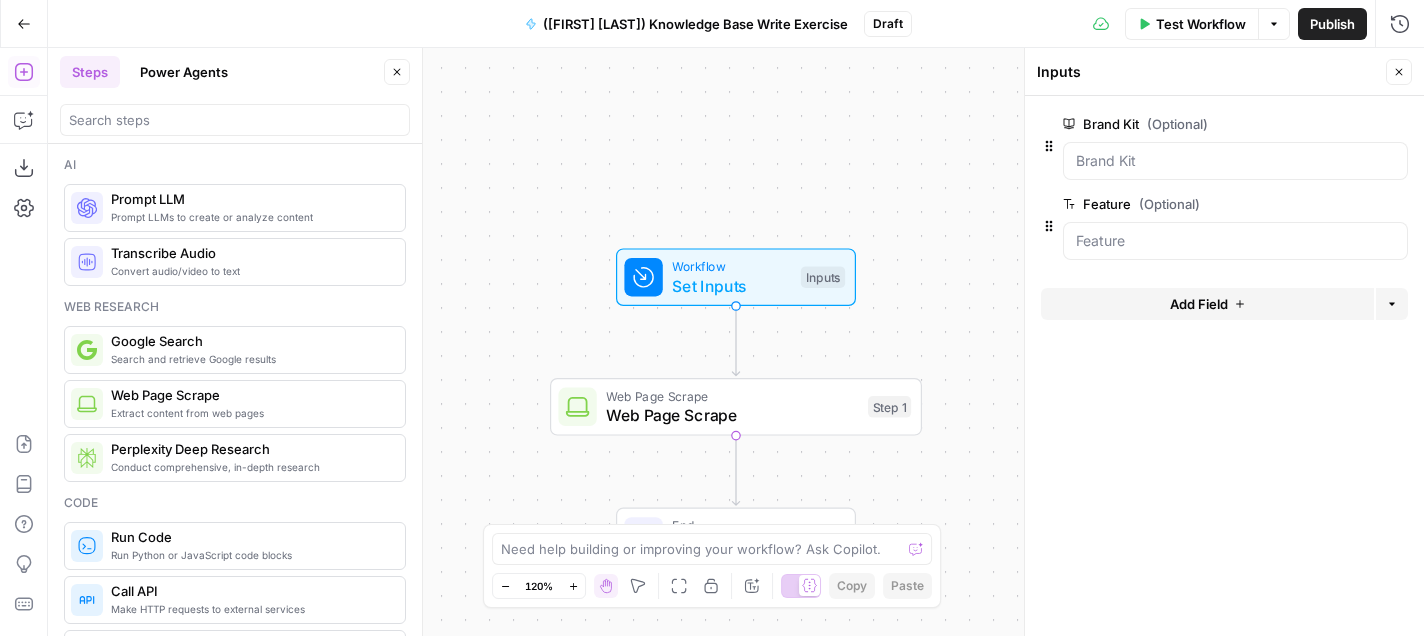 click on "Add Field" at bounding box center (1207, 304) 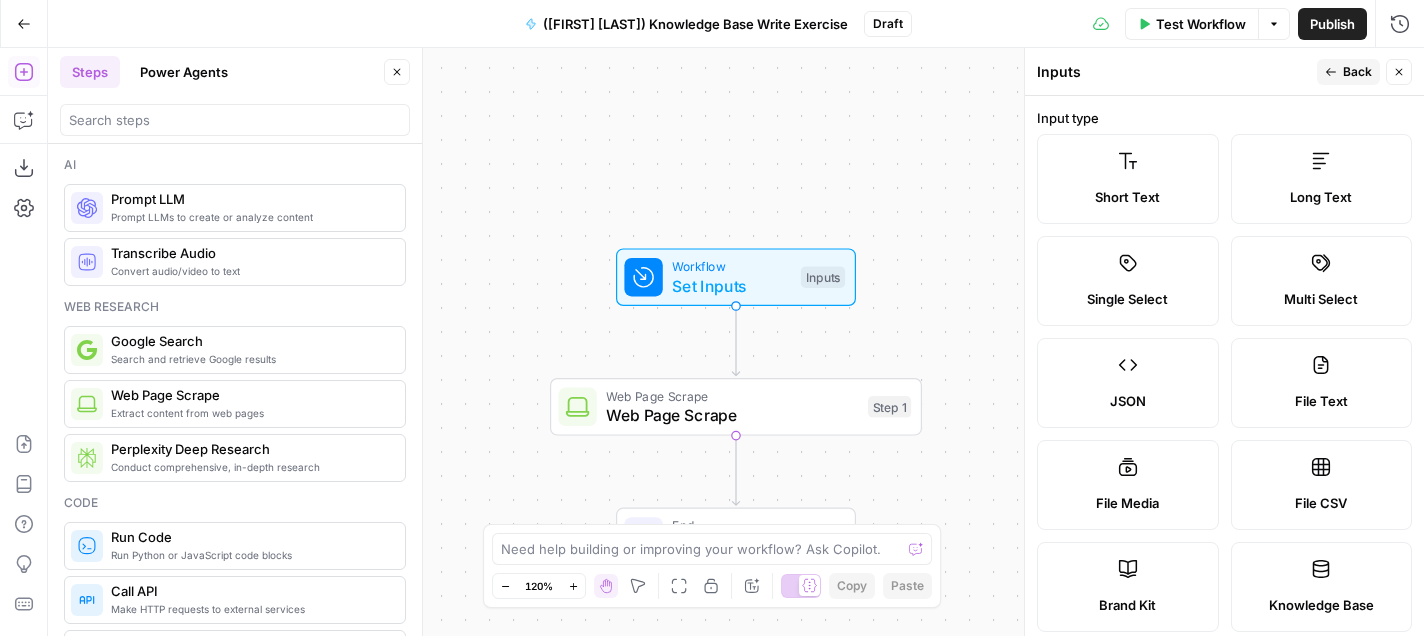 click on "Short Text" at bounding box center [1127, 197] 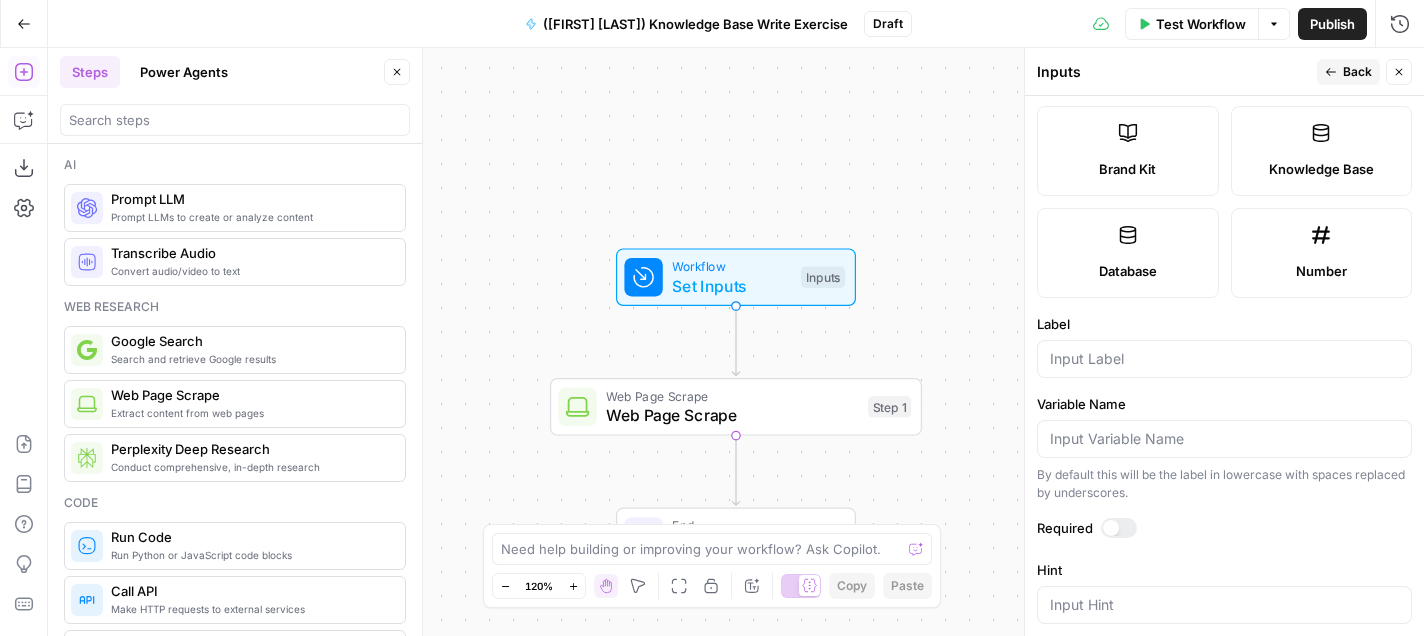 scroll, scrollTop: 437, scrollLeft: 0, axis: vertical 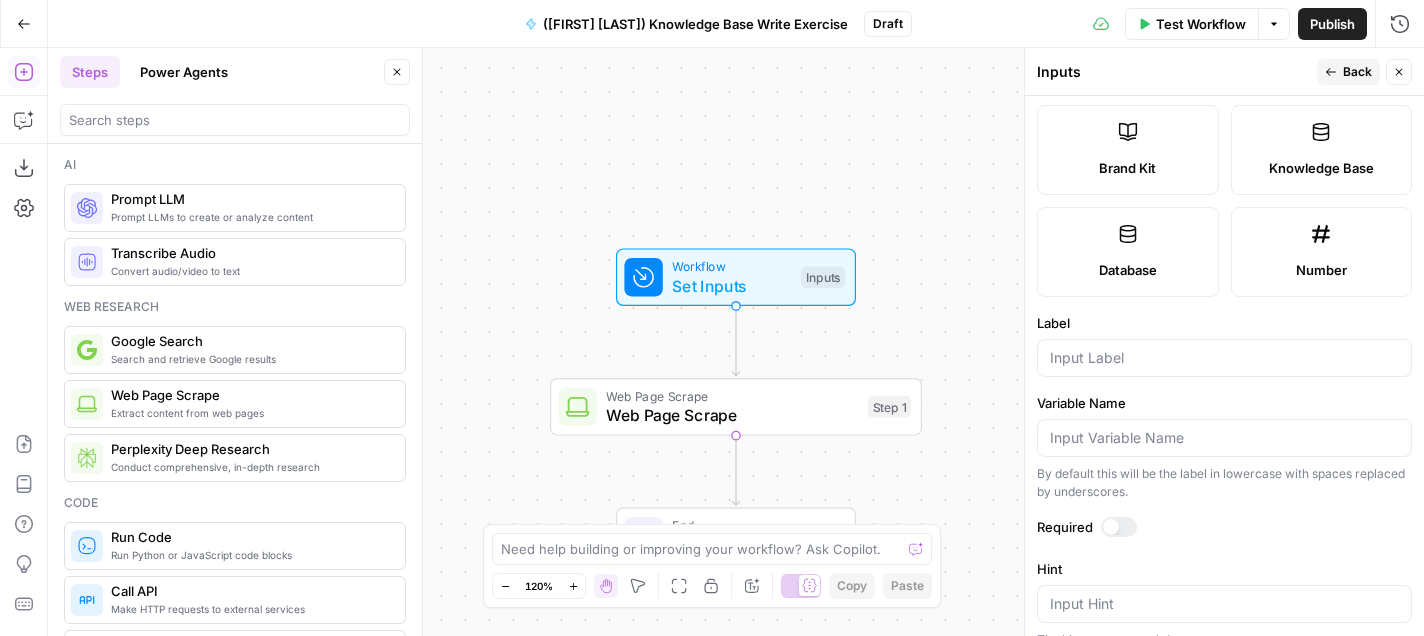 click on "Prompt LLMs to create or analyze content" at bounding box center (250, 217) 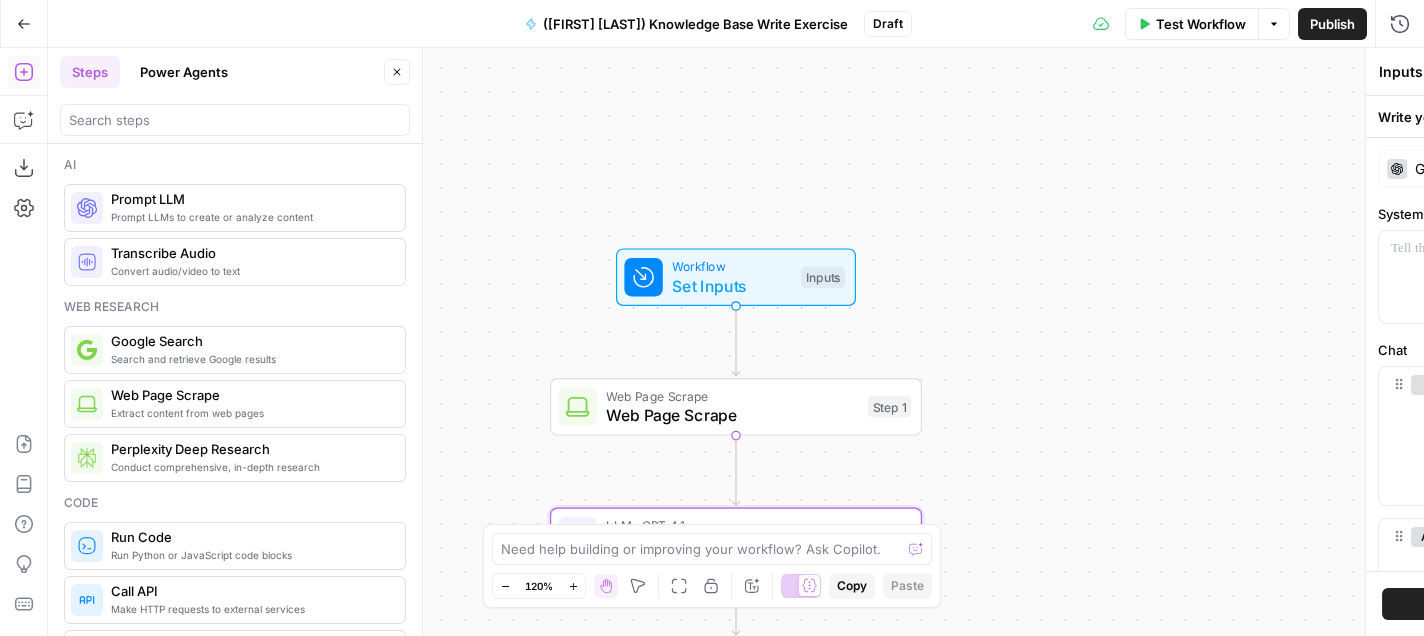 type on "Prompt LLM" 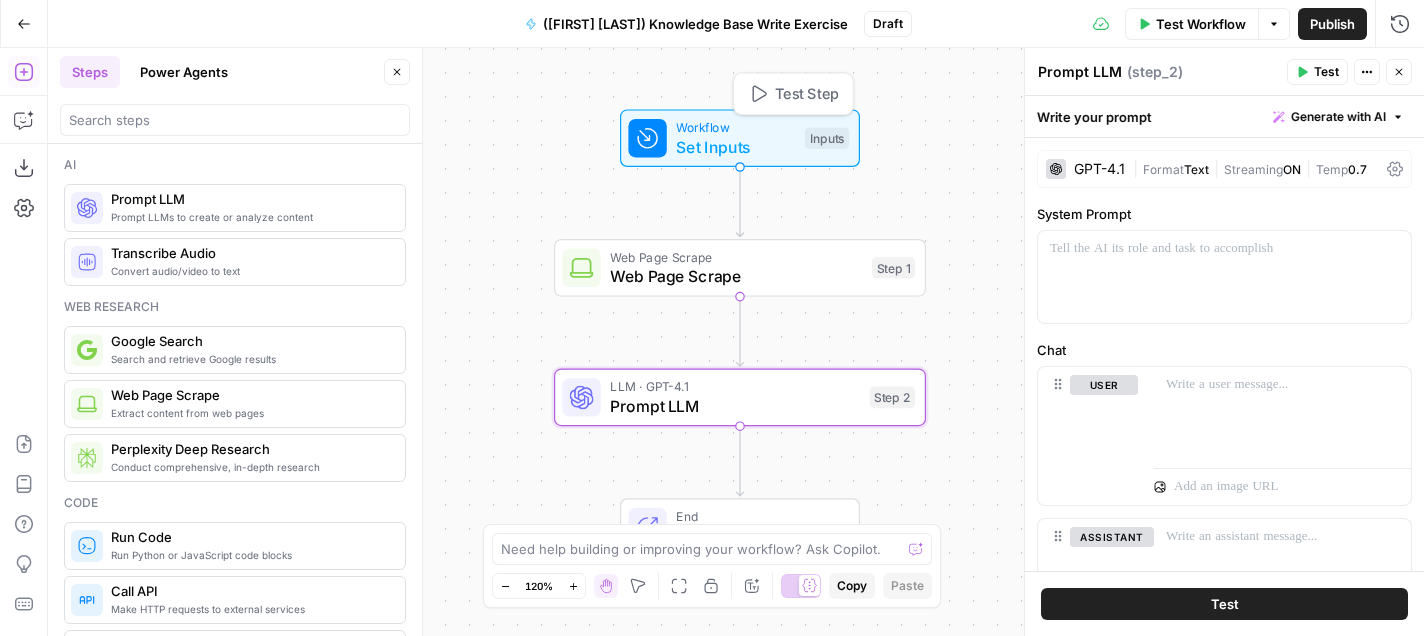 click on "Set Inputs" at bounding box center [735, 147] 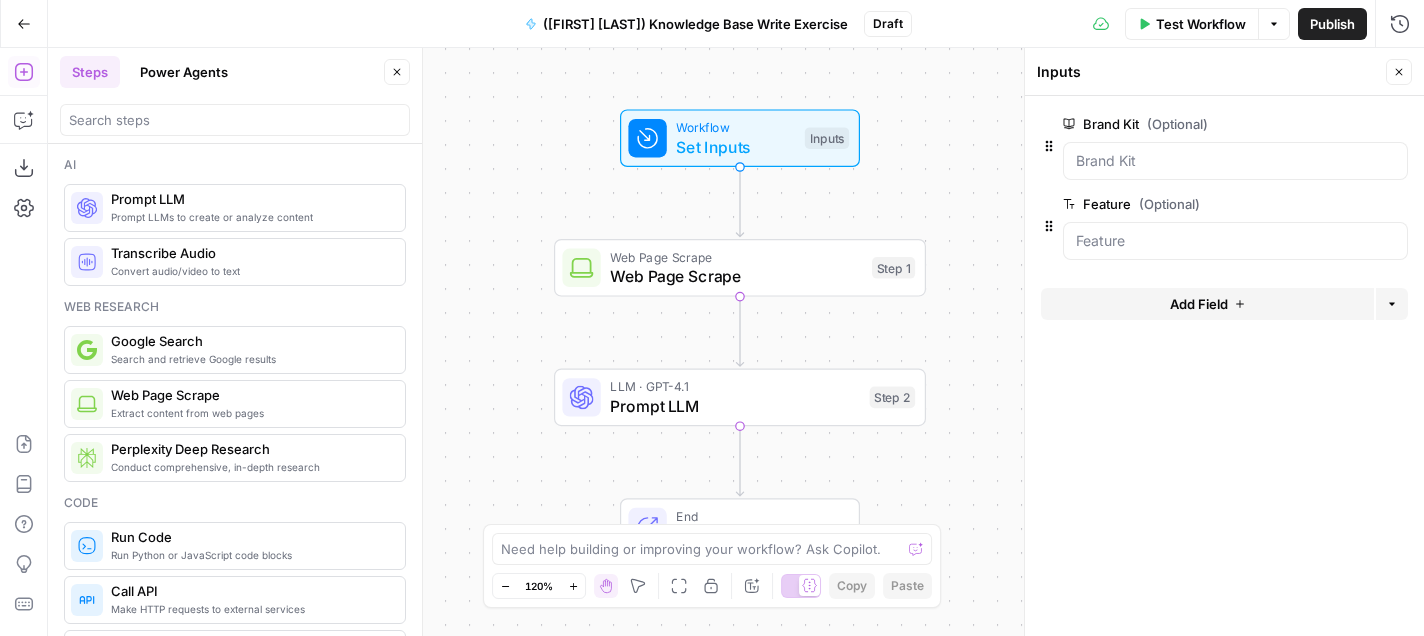 click on "Add Field Options" at bounding box center [1224, 312] 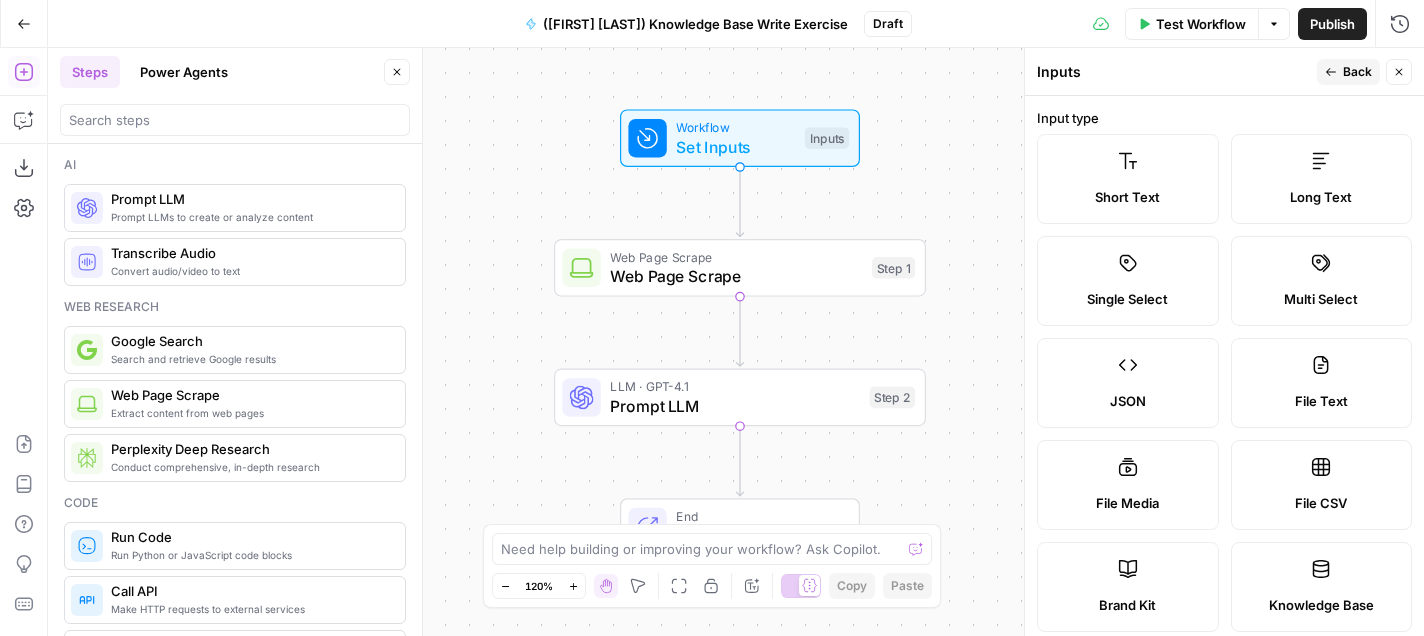 click on "Short Text" at bounding box center (1128, 179) 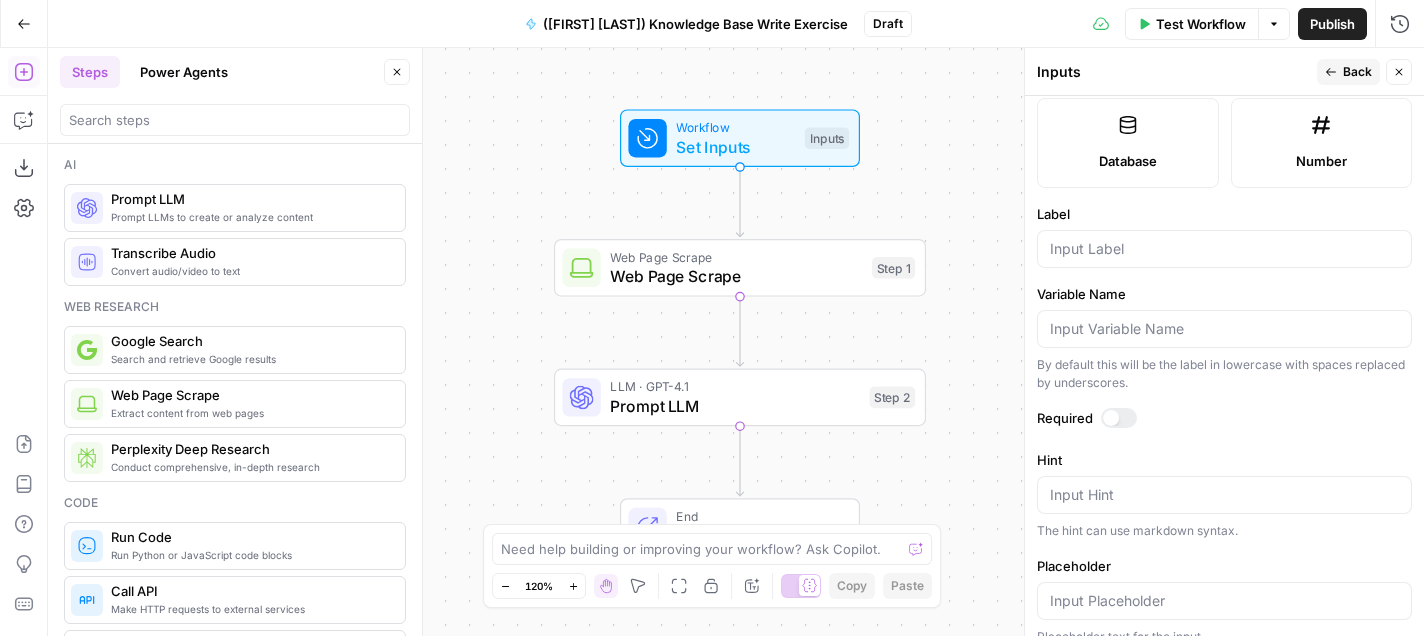 scroll, scrollTop: 552, scrollLeft: 0, axis: vertical 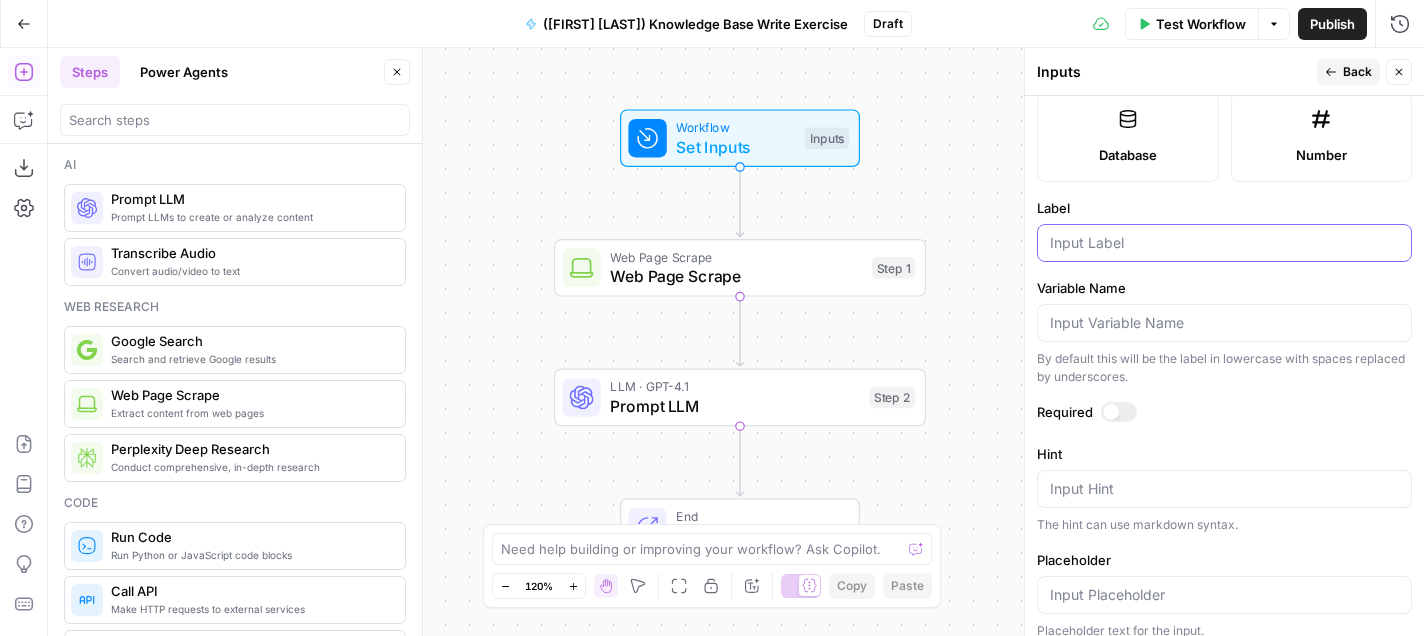 click on "Label" at bounding box center (1224, 243) 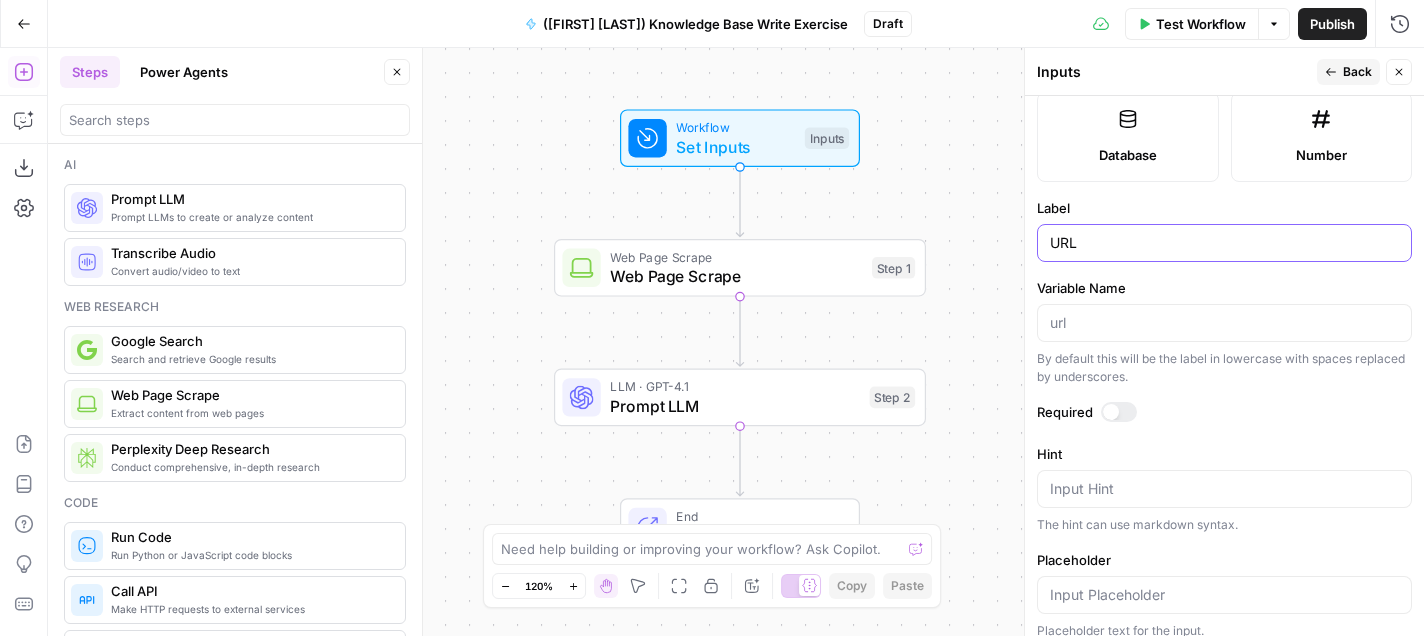 type on "URL" 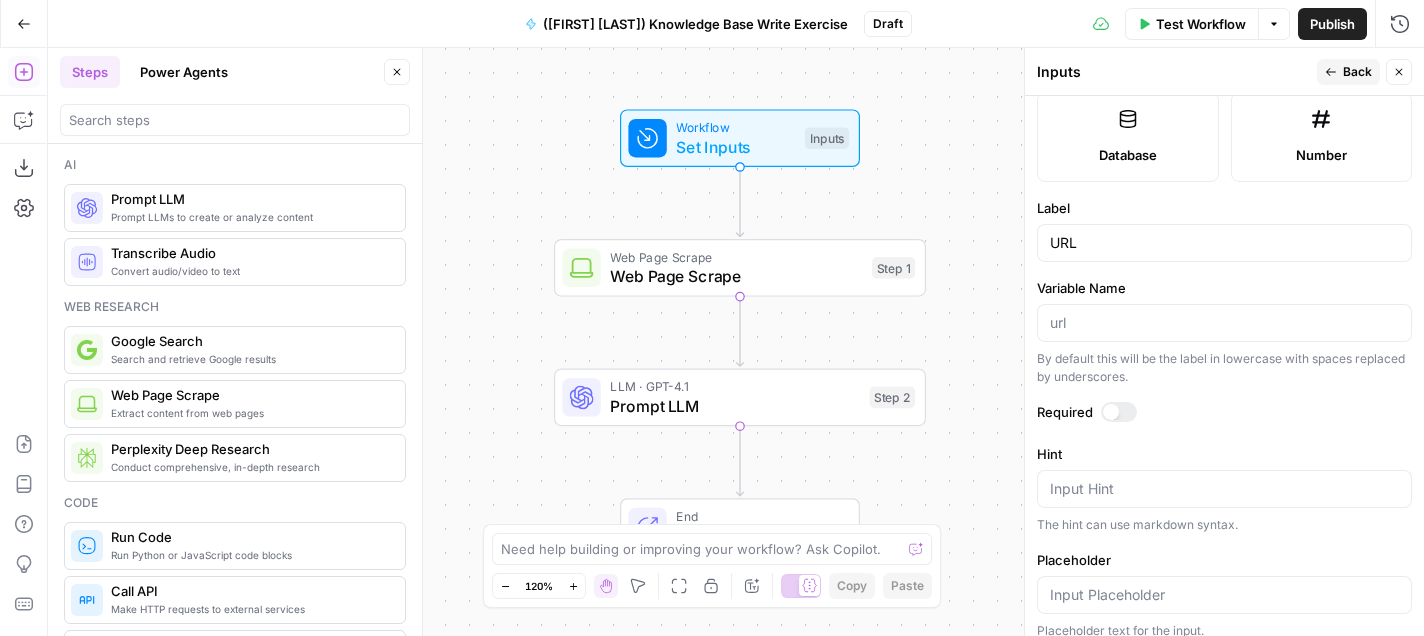 click 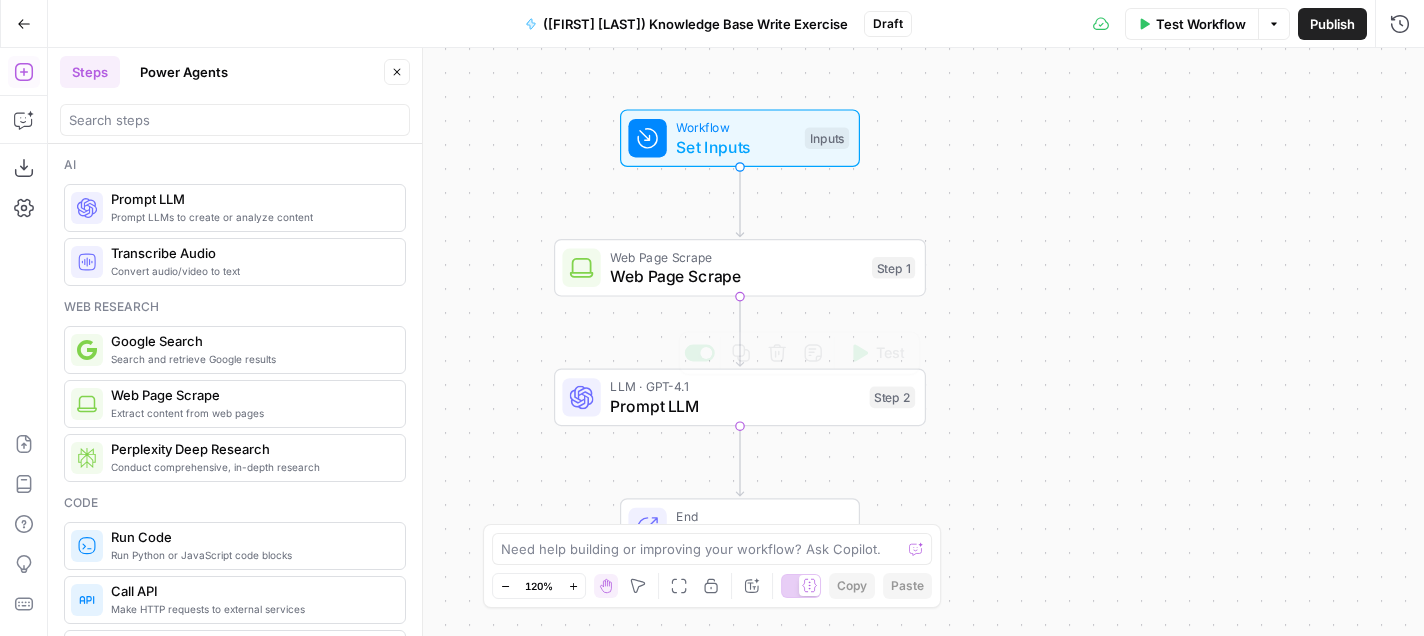 click on "Prompt LLM" at bounding box center (735, 406) 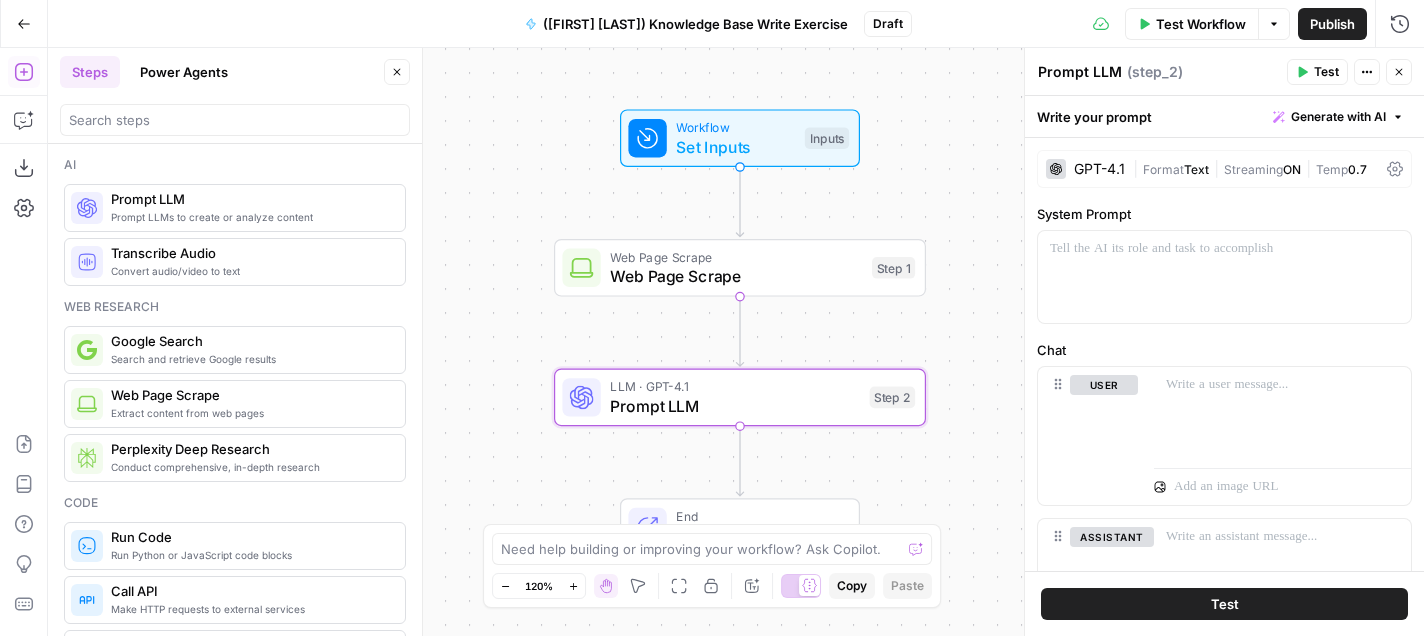 click on "GPT-4.1" at bounding box center (1099, 169) 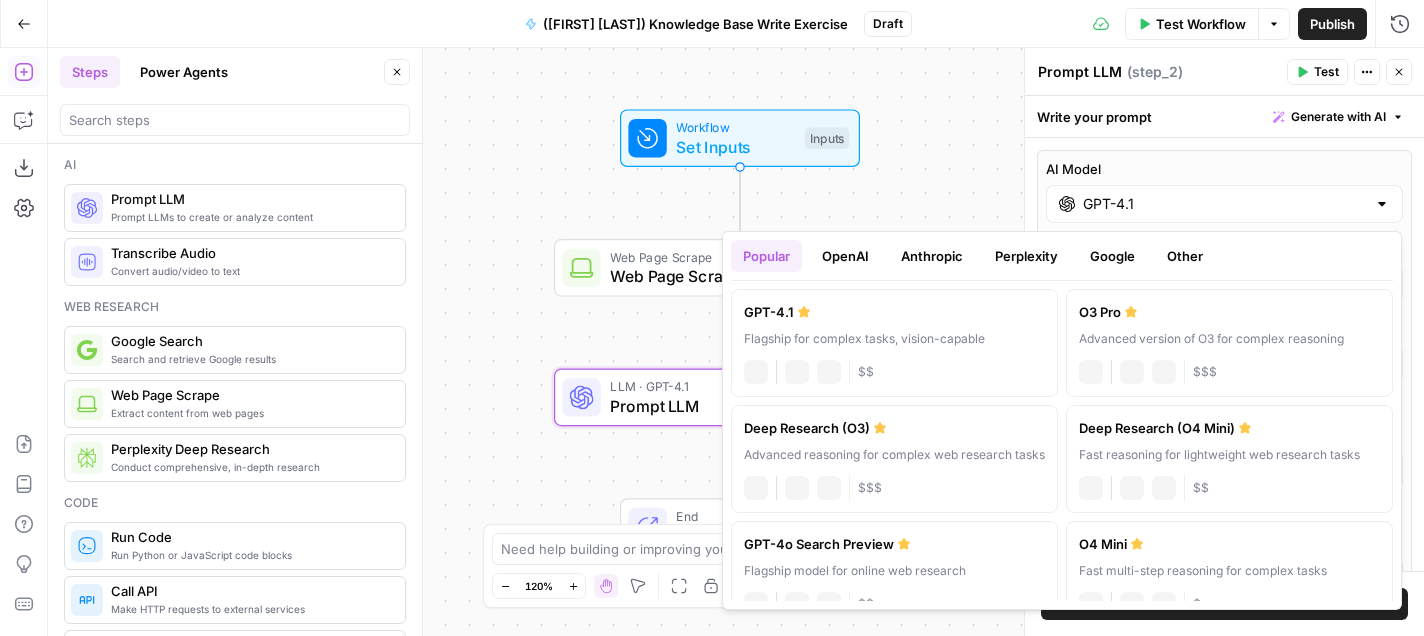 click on "AI Model" at bounding box center (1224, 169) 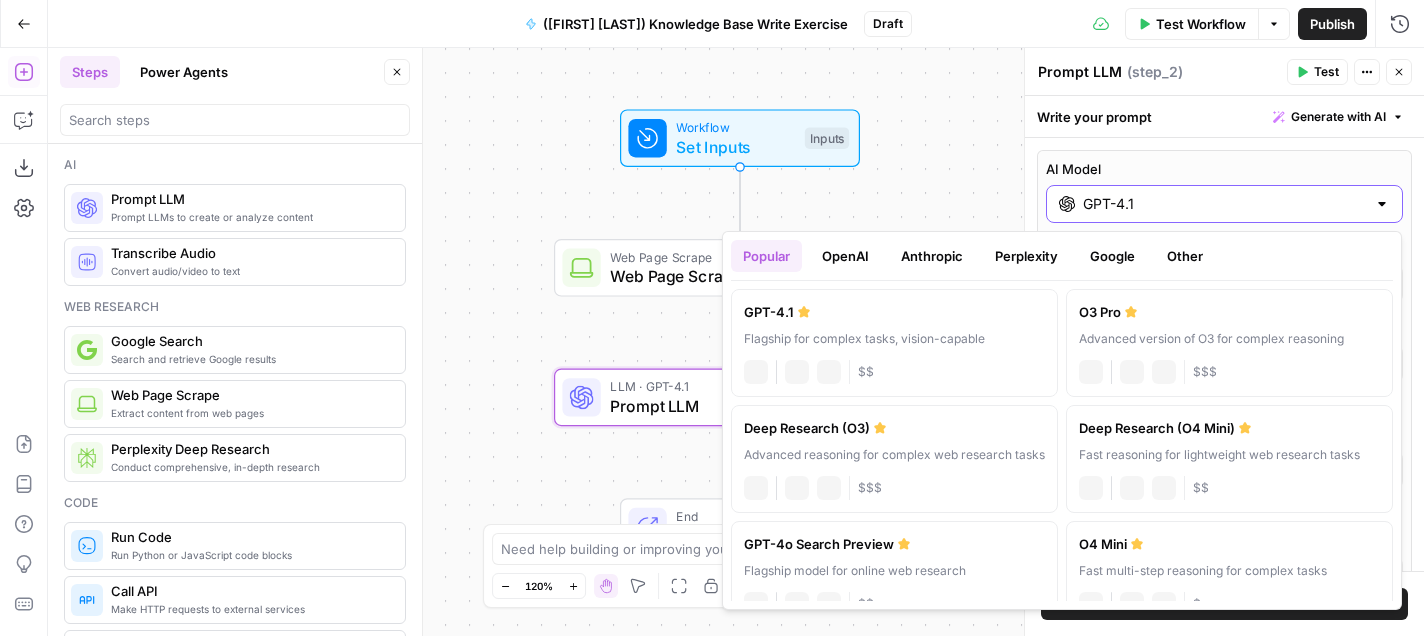 click on "GPT-4.1" at bounding box center (1224, 204) 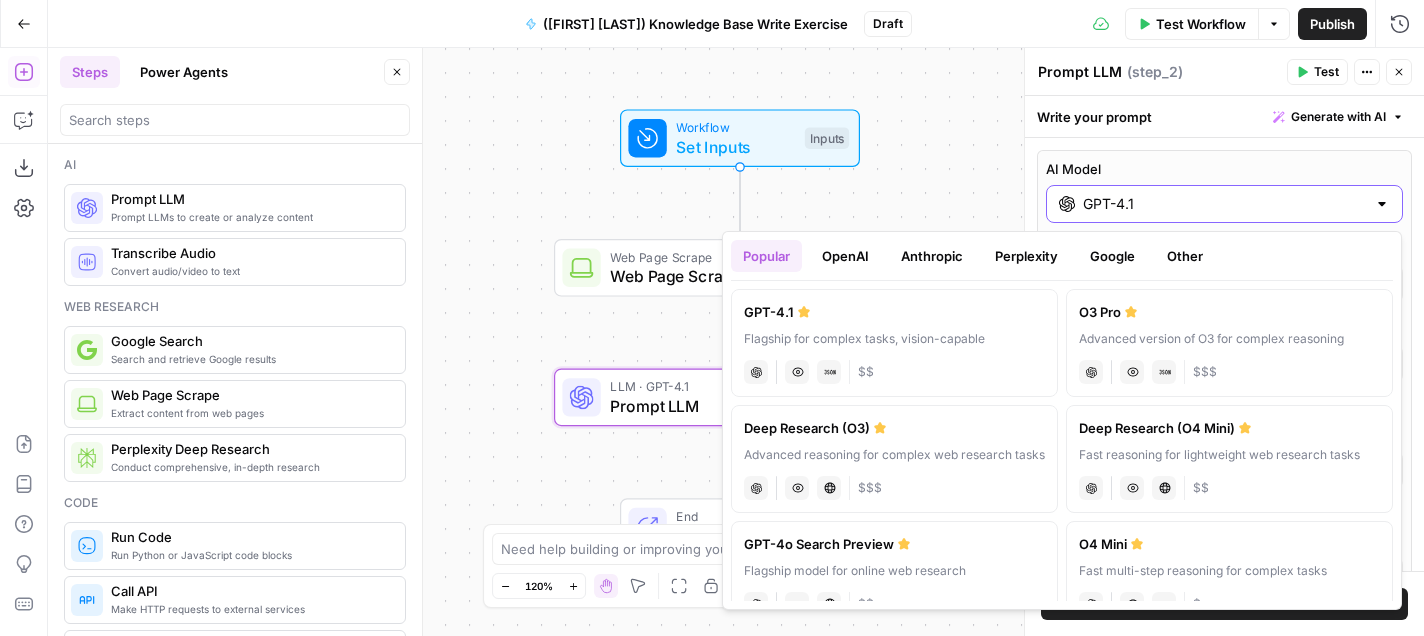 click on "AI Model" at bounding box center (1224, 169) 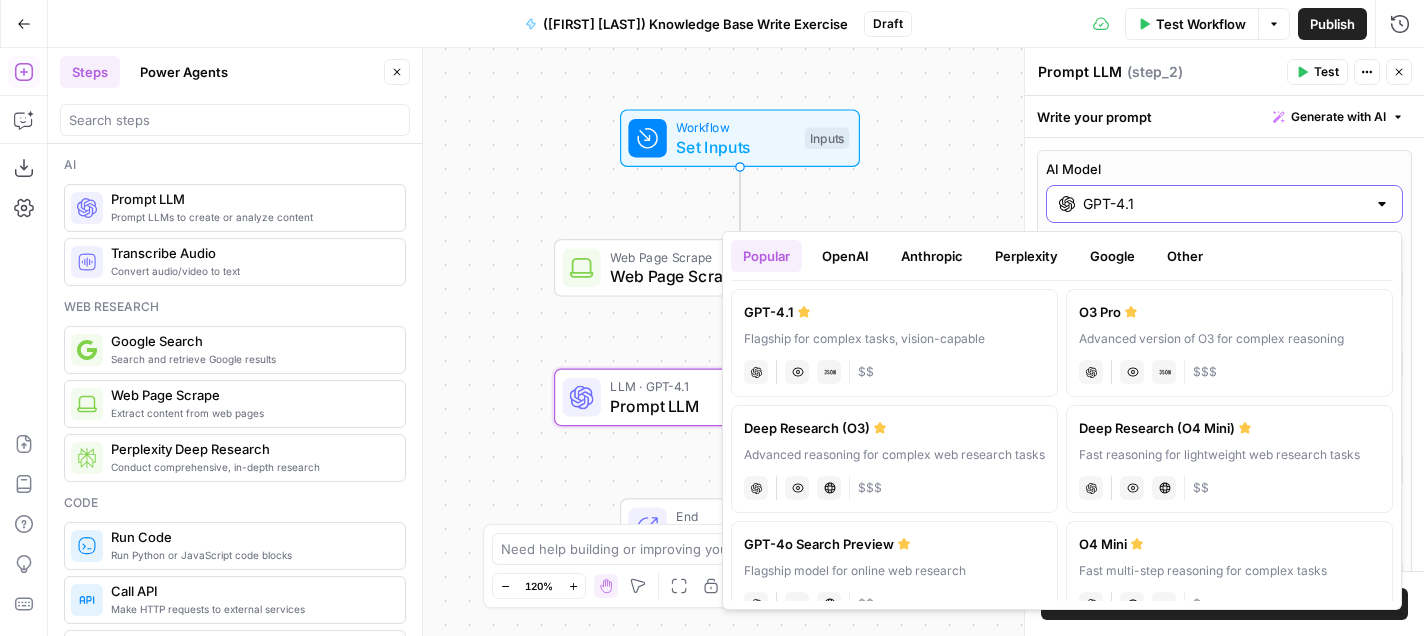 click on "GPT-4.1" at bounding box center [1224, 204] 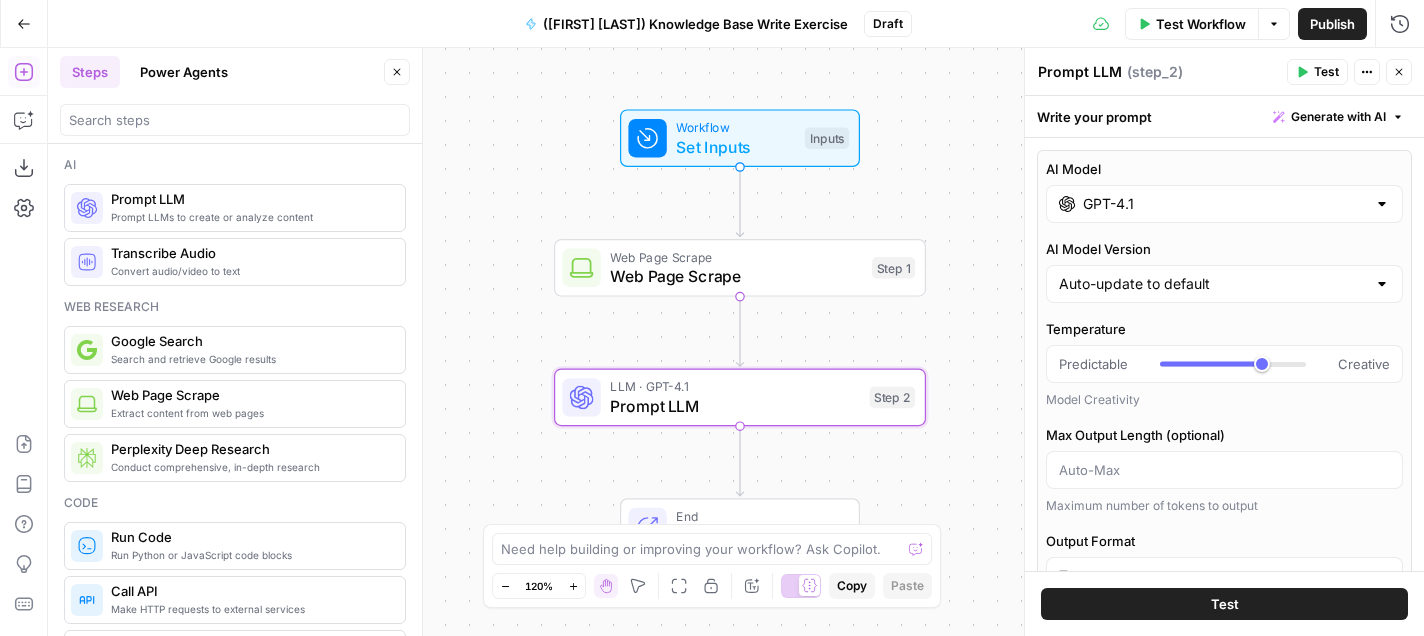 click on "GPT-4.1" at bounding box center (1224, 204) 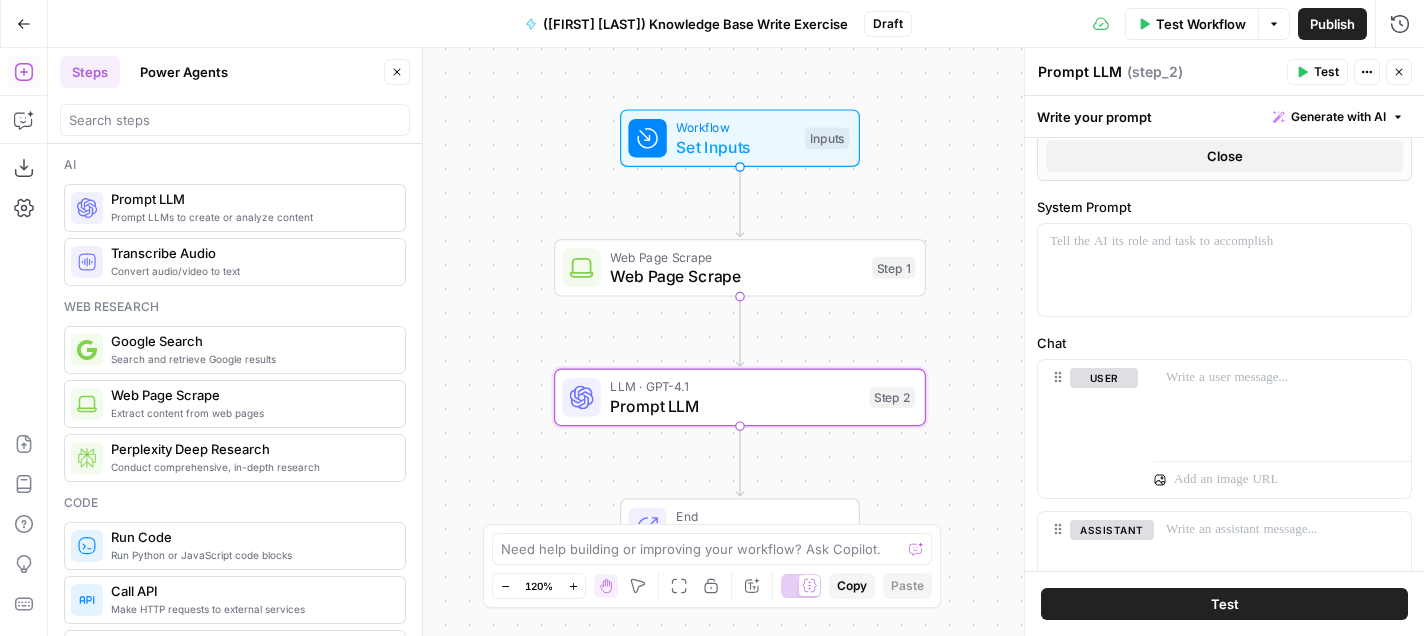 scroll, scrollTop: 661, scrollLeft: 0, axis: vertical 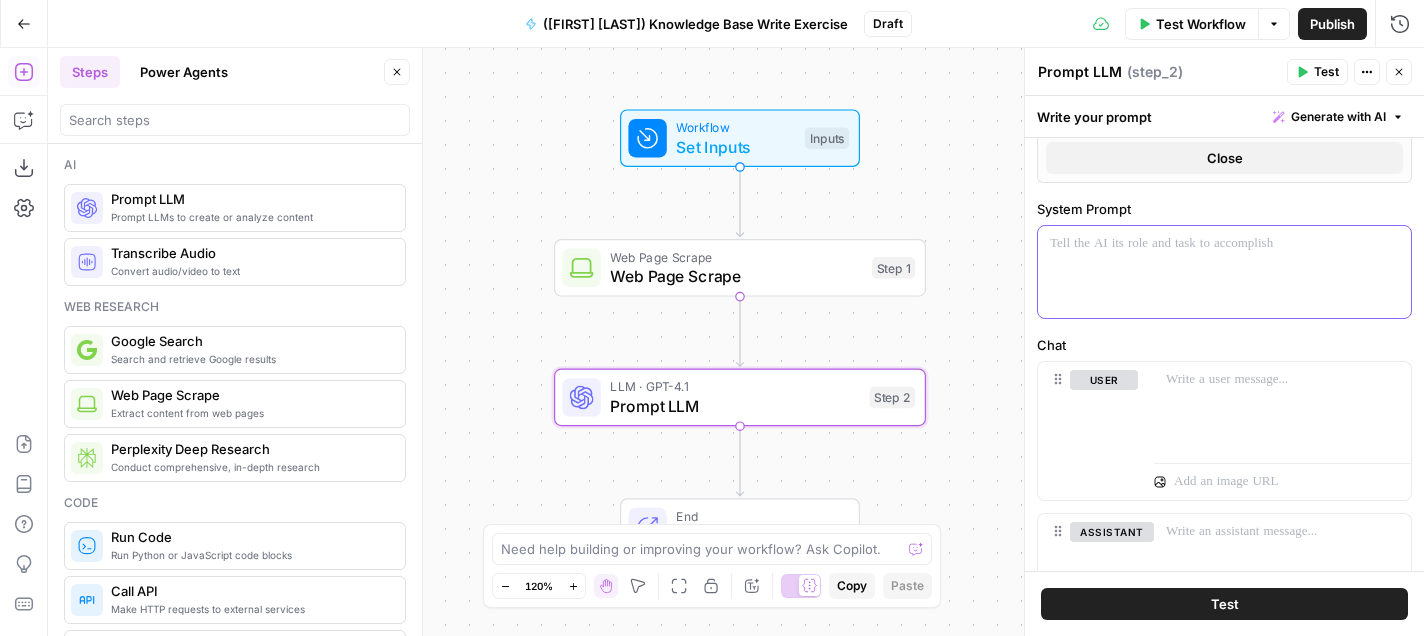 click at bounding box center (1224, 272) 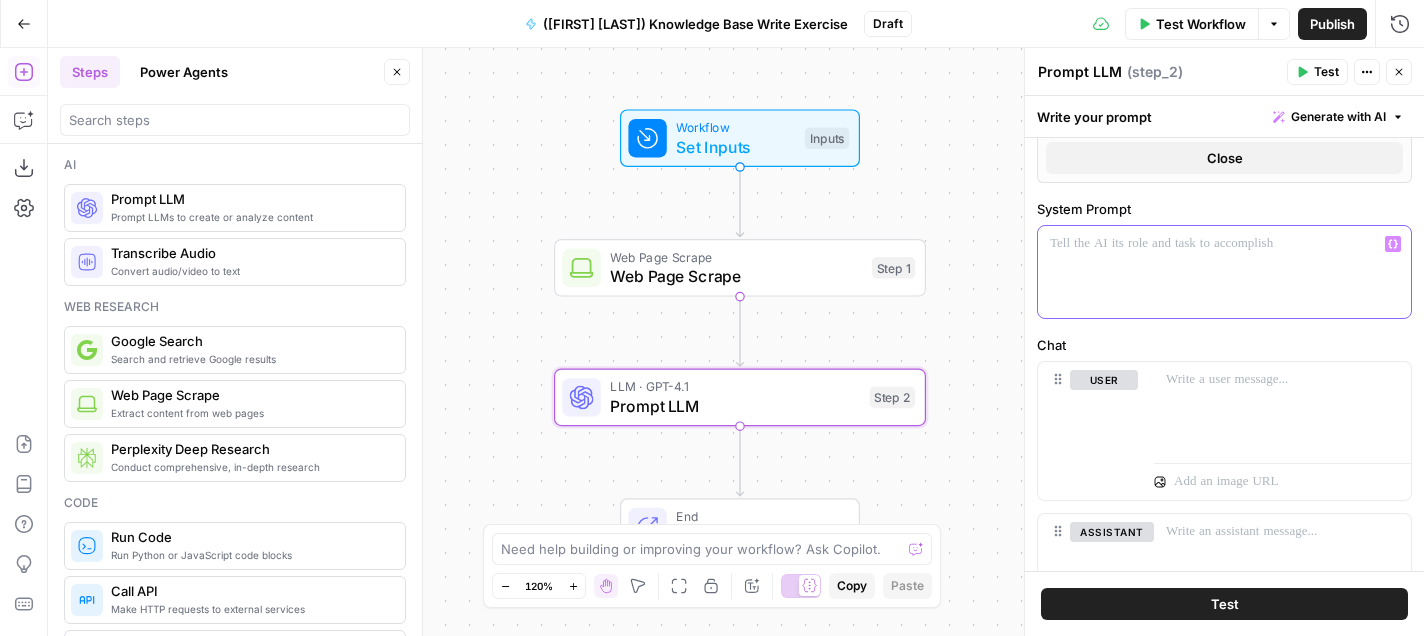 click at bounding box center [1224, 272] 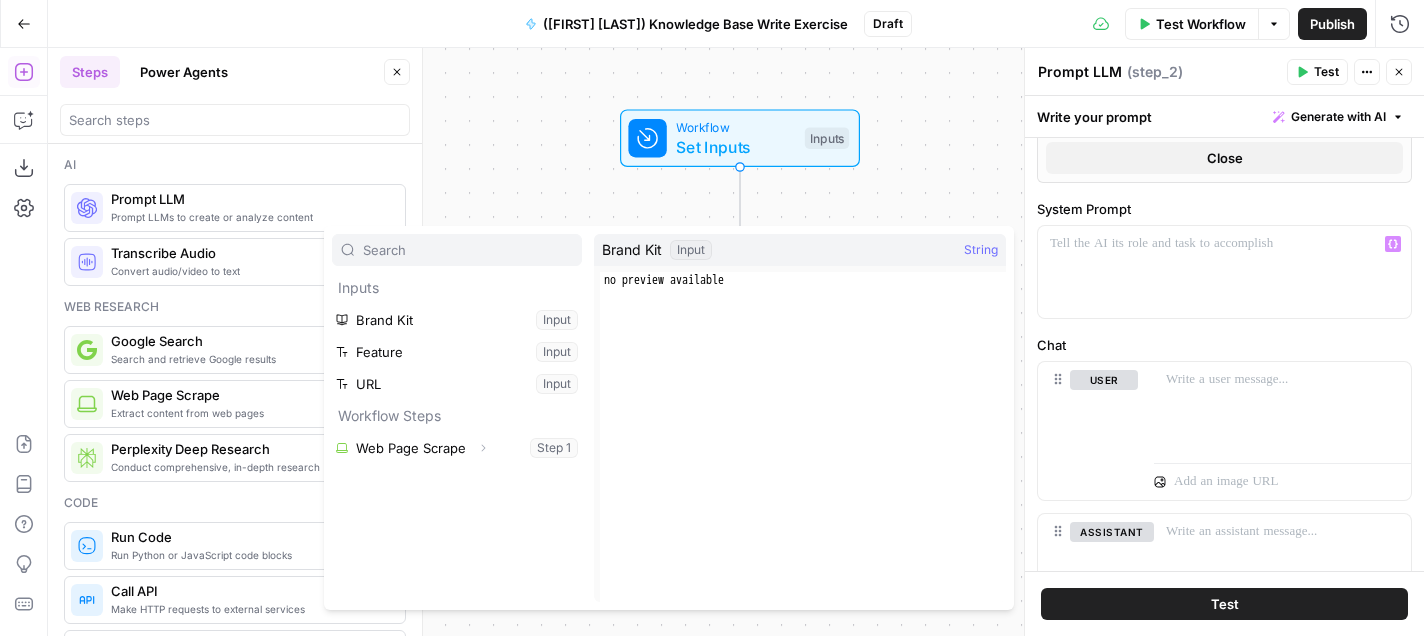 type on "**********" 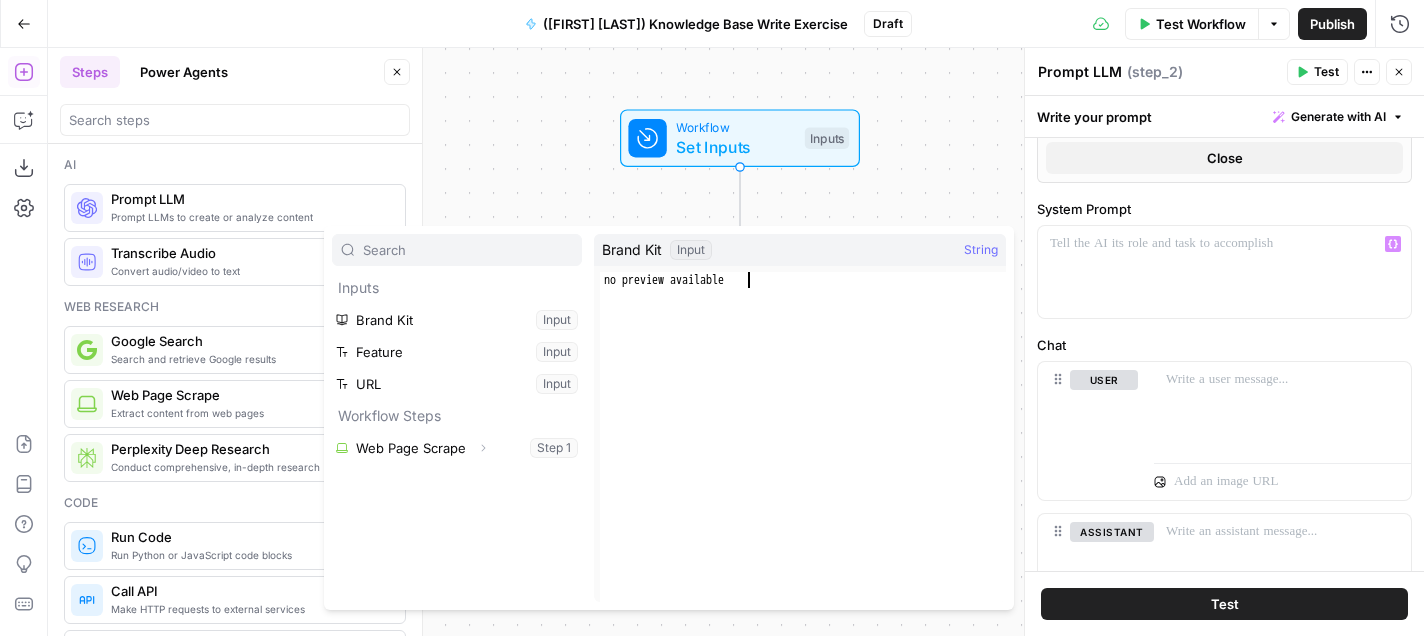click on "no preview available" at bounding box center (803, 453) 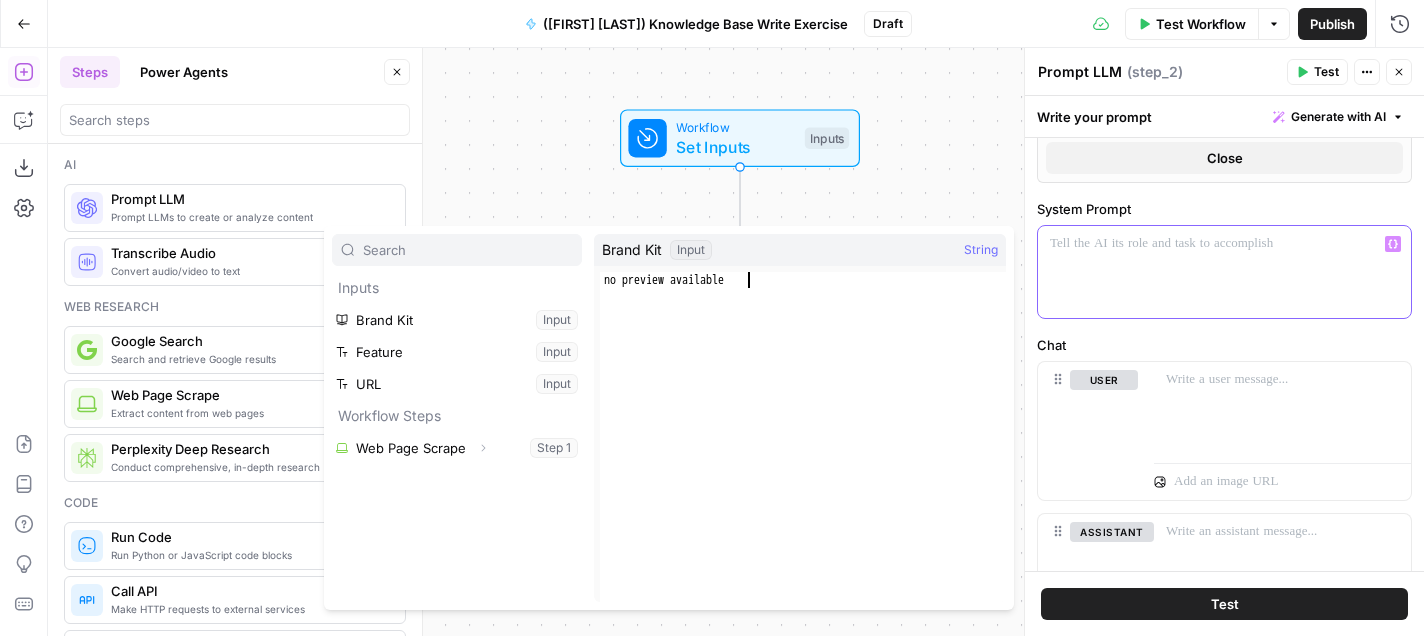click at bounding box center (1224, 272) 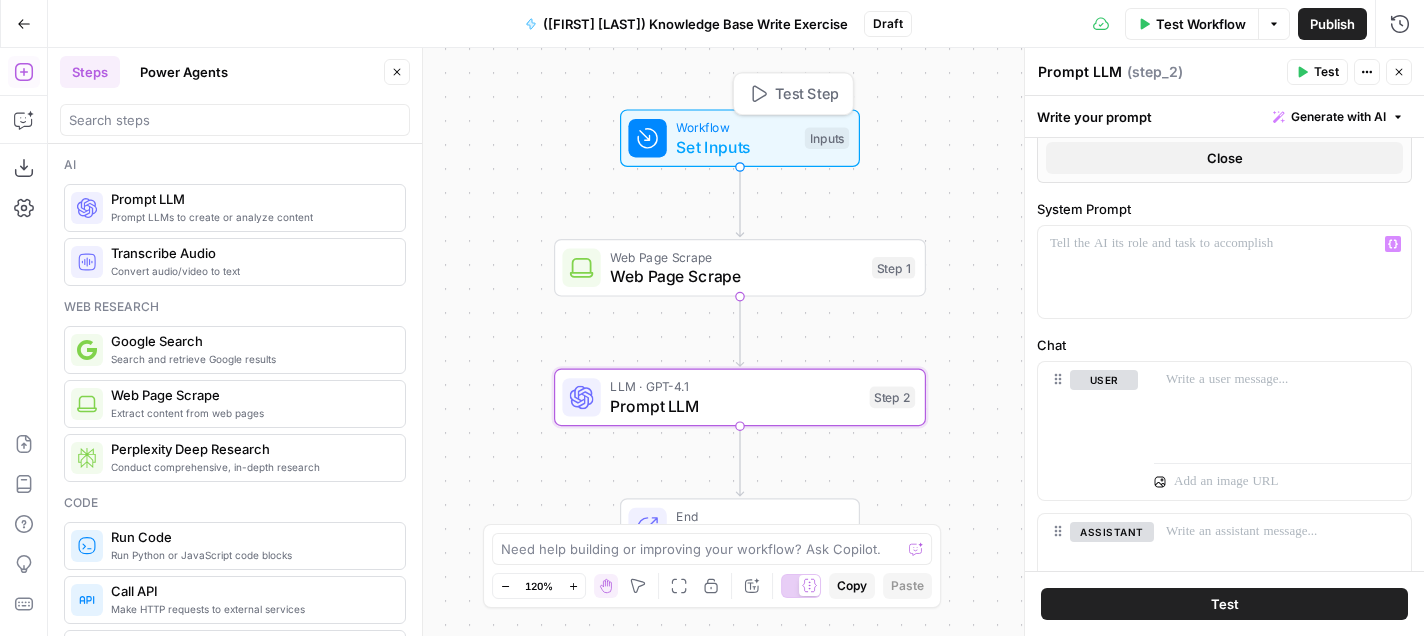 click on "Set Inputs" at bounding box center [735, 147] 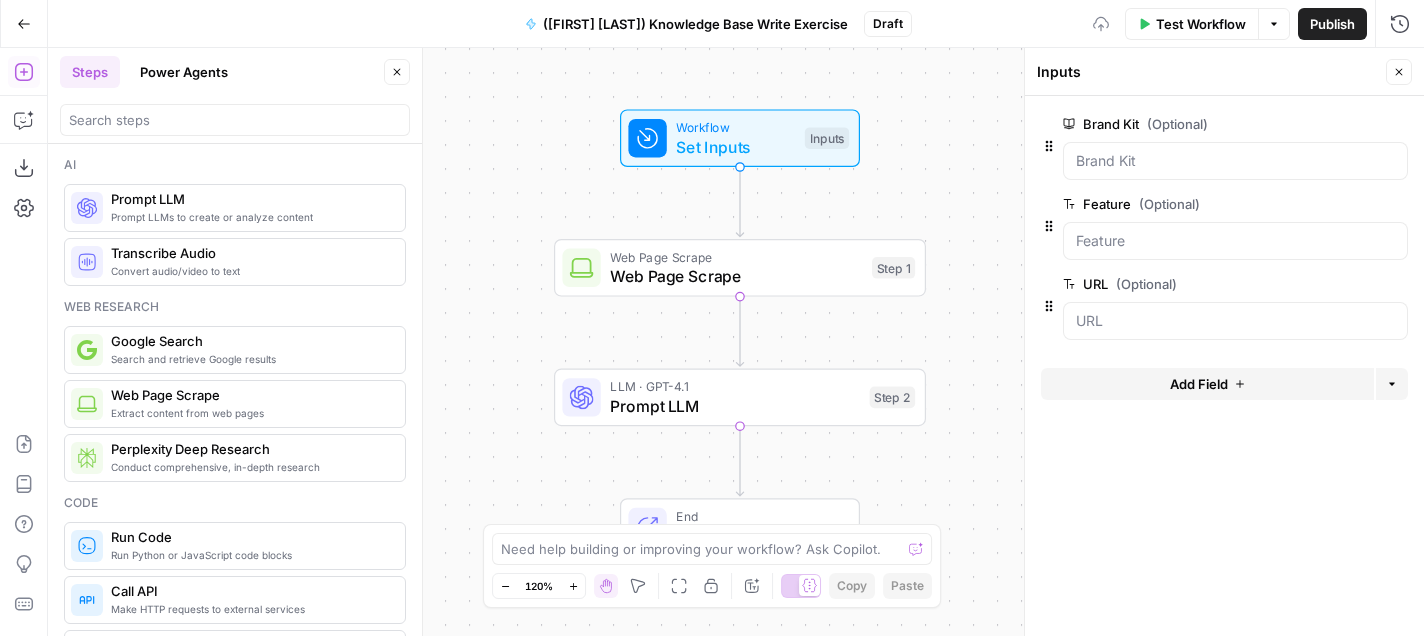 click at bounding box center [1235, 241] 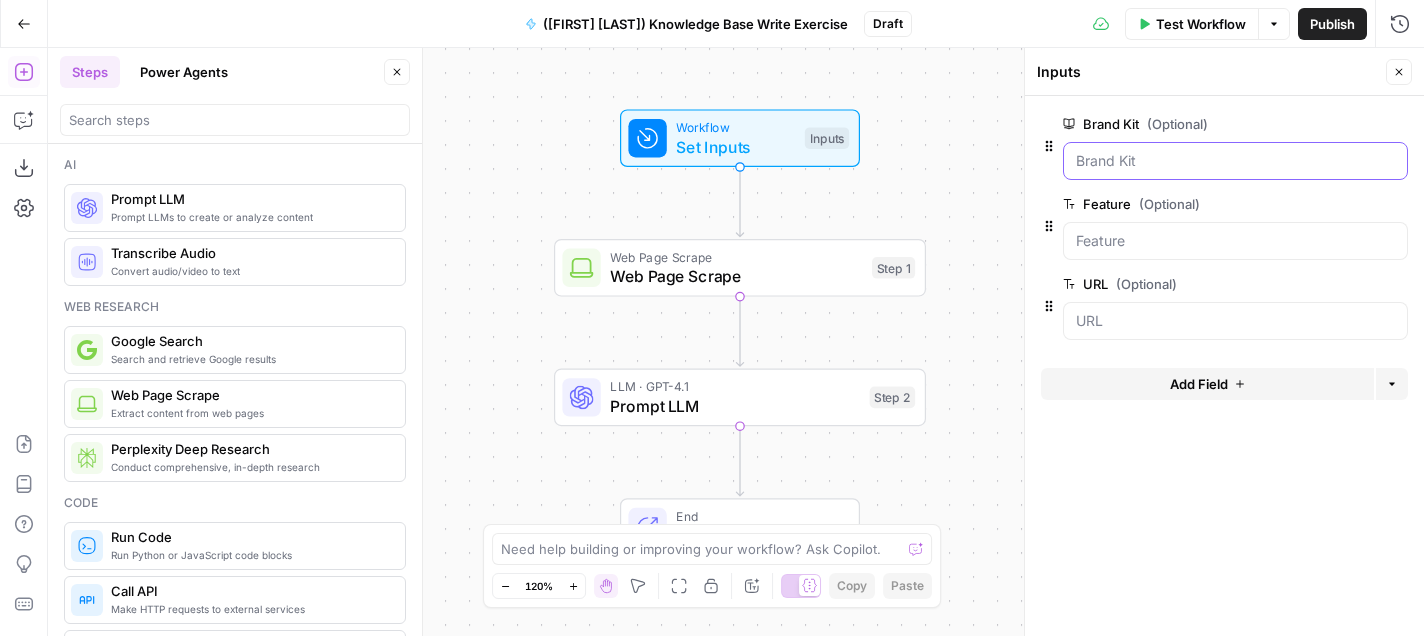 click on "Brand Kit   (Optional)" at bounding box center (1235, 161) 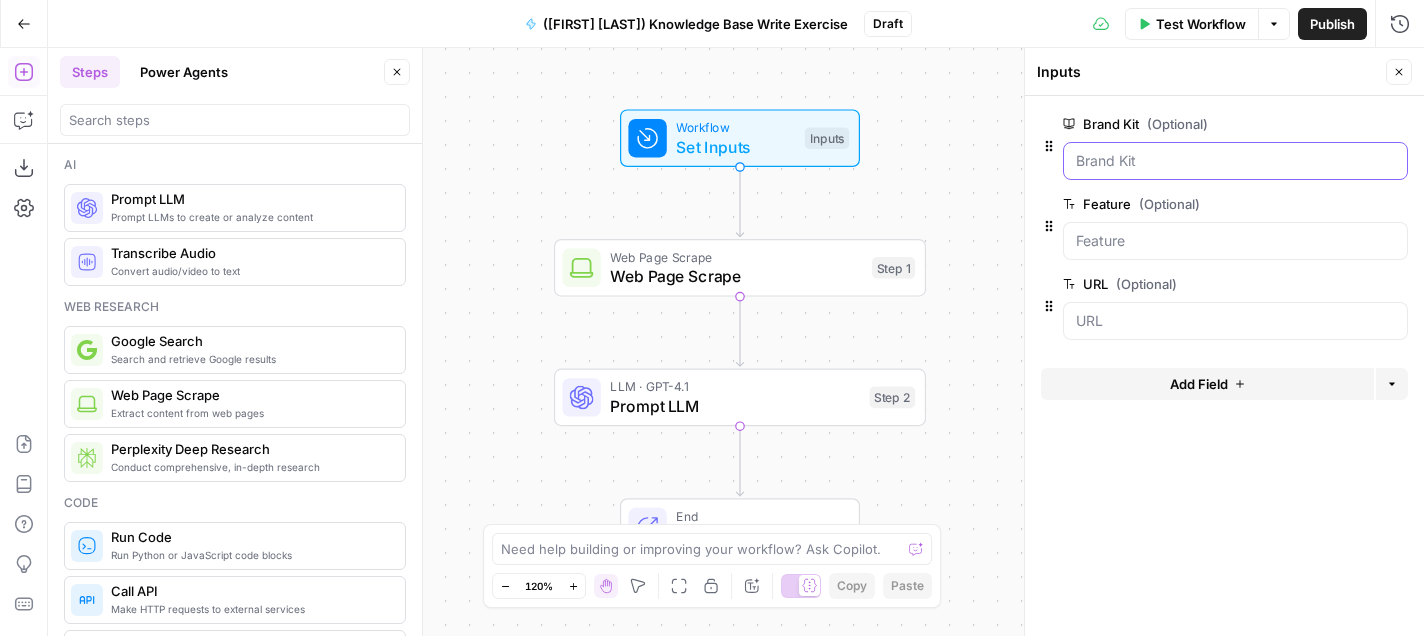 click on "Brand Kit   (Optional)" at bounding box center [1235, 161] 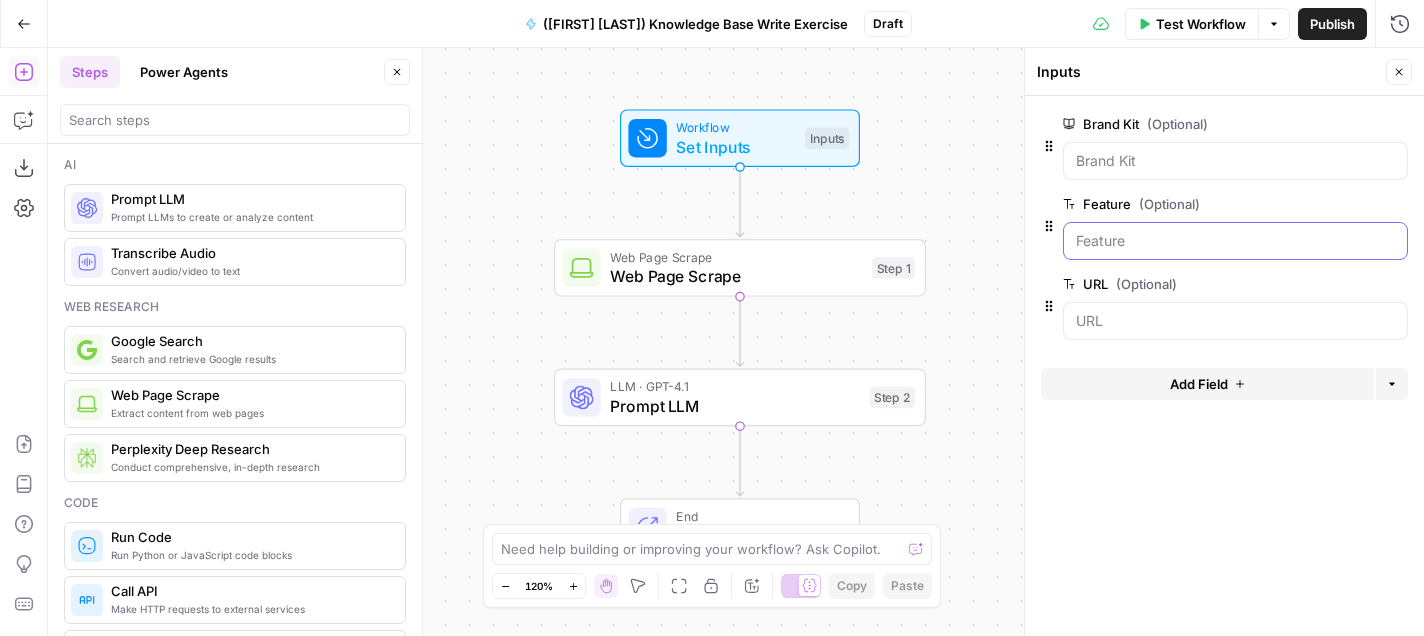 click on "Feature   (Optional)" at bounding box center (1235, 241) 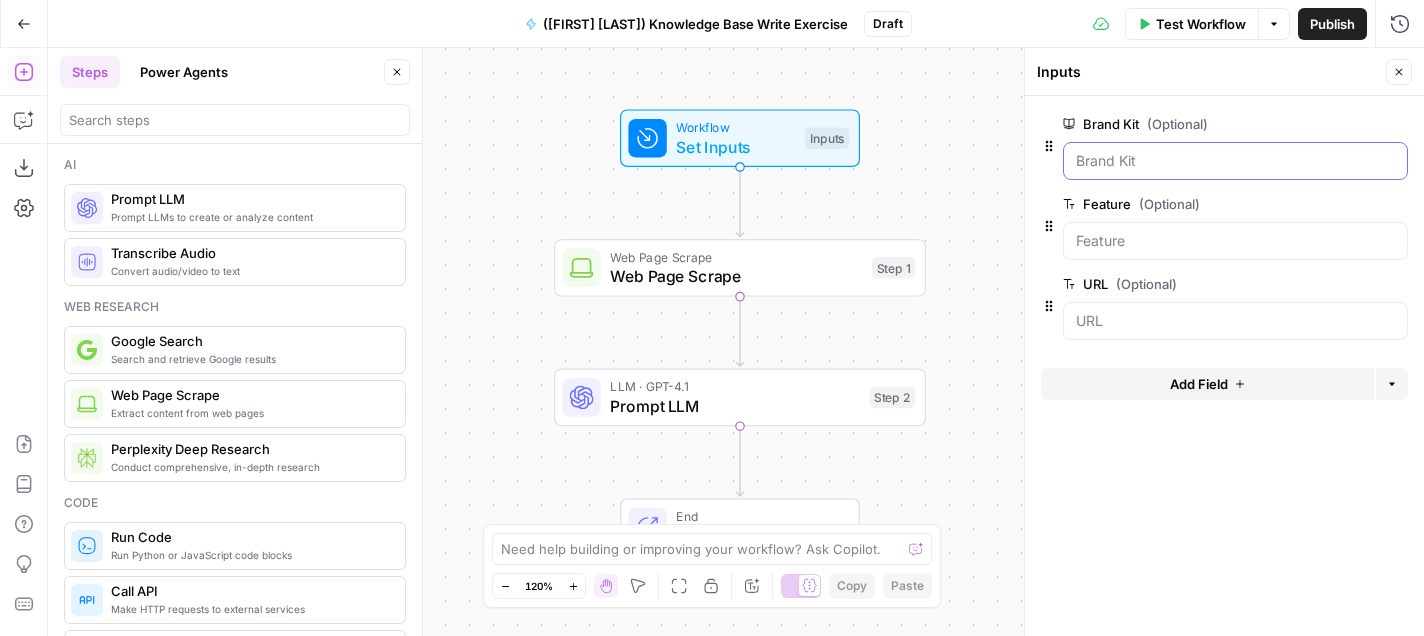 click on "Brand Kit   (Optional)" at bounding box center (1235, 161) 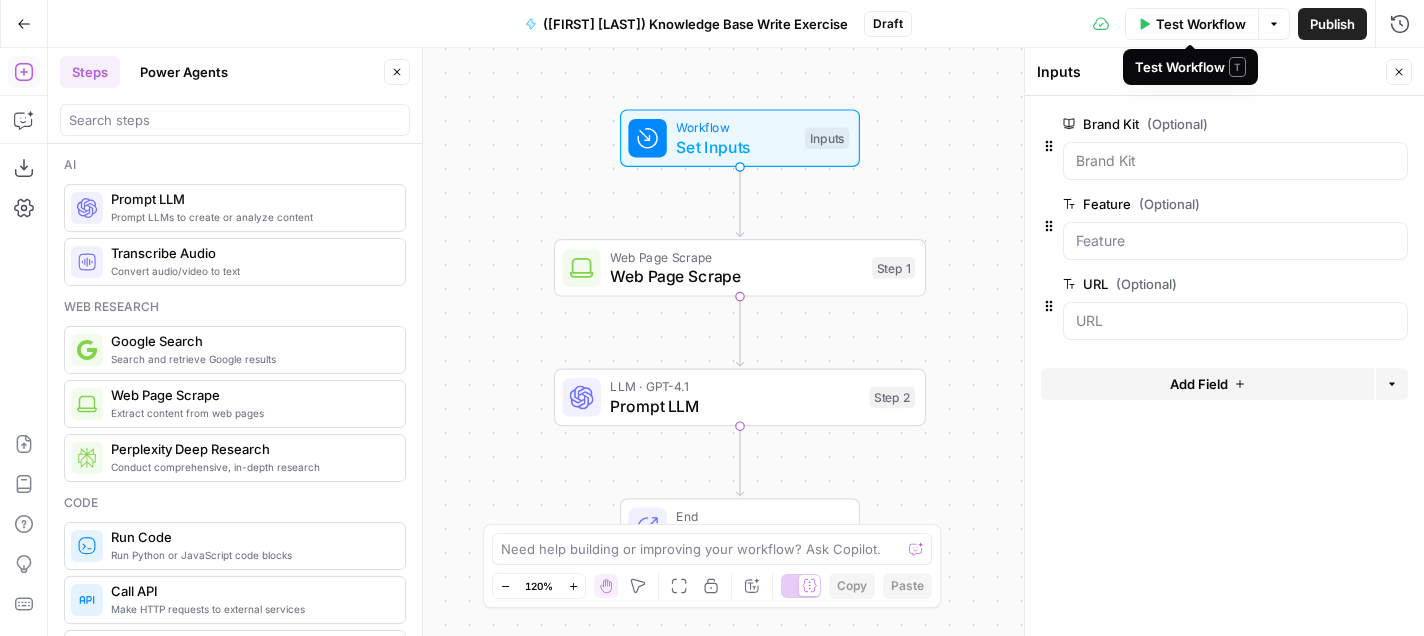 click on "Test Workflow" at bounding box center [1201, 24] 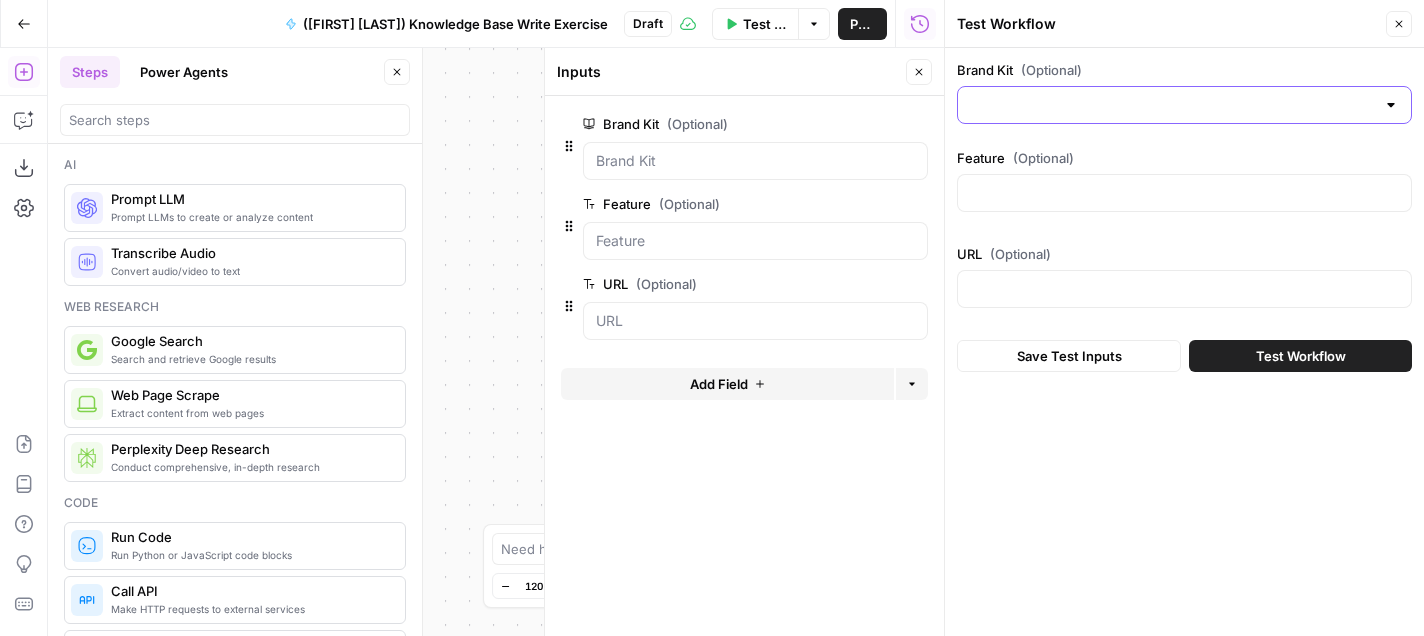click on "Brand Kit   (Optional)" at bounding box center [1172, 105] 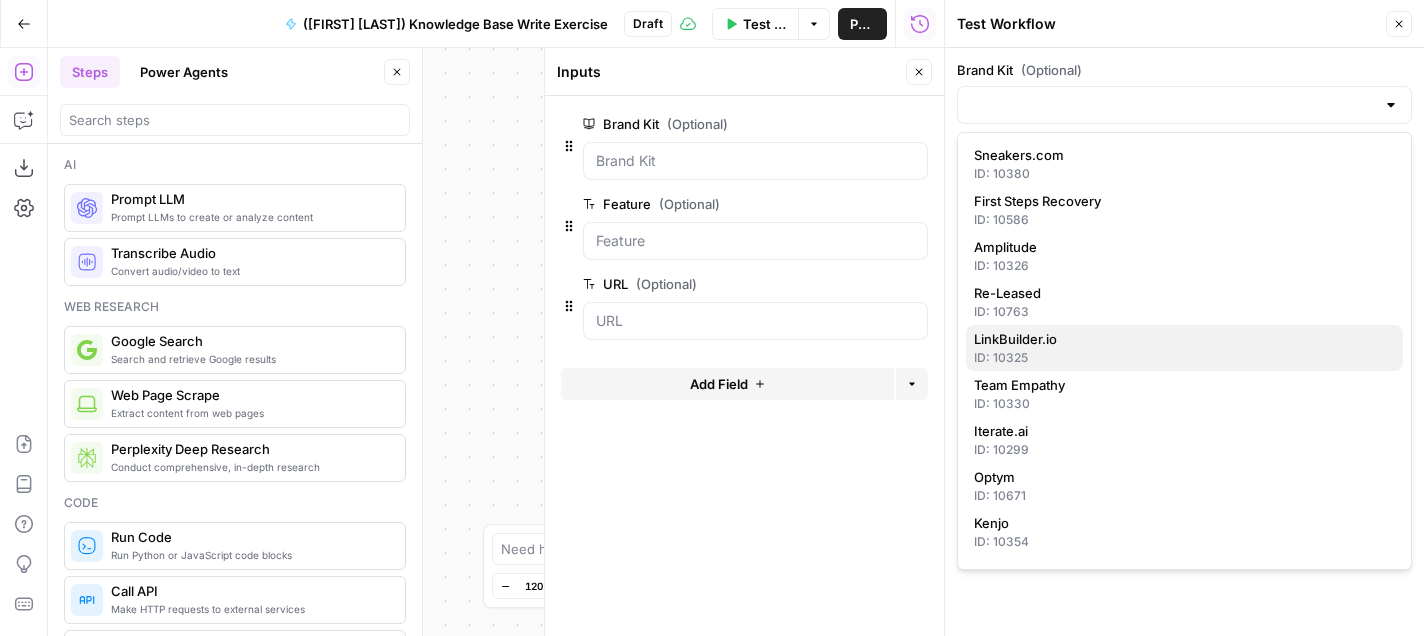 click on "ID: 10325" at bounding box center (1184, 358) 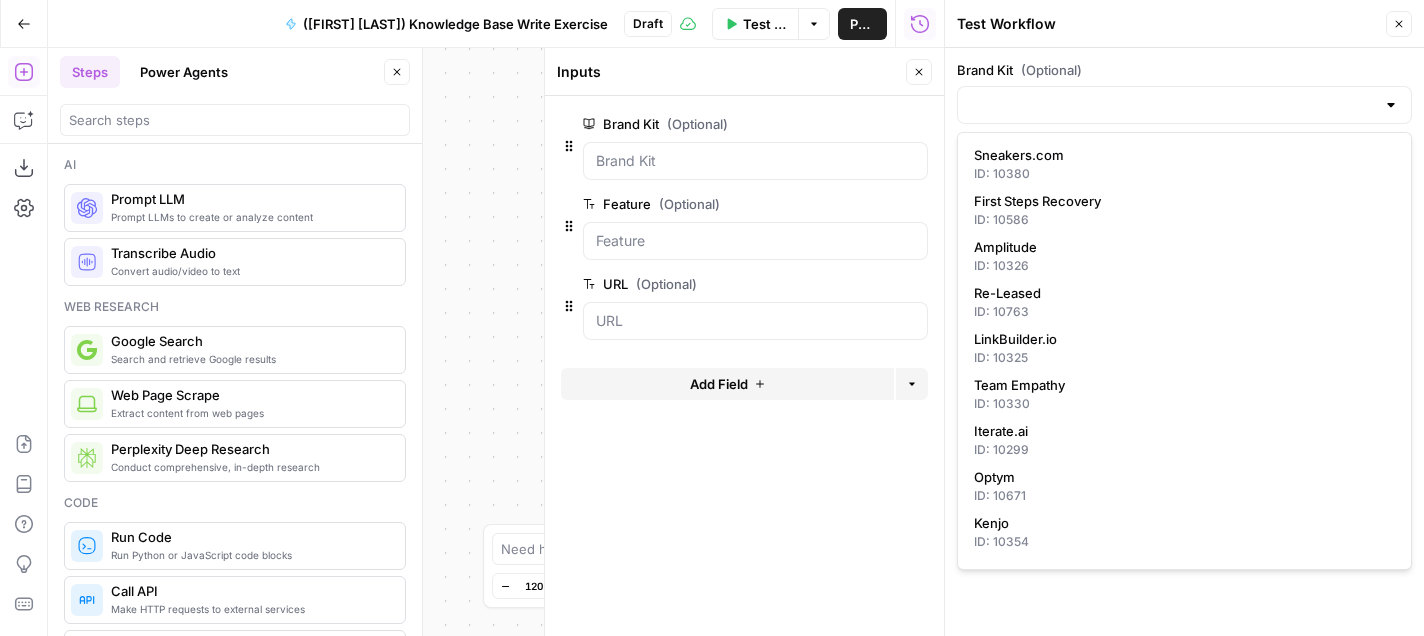 type on "LinkBuilder.io" 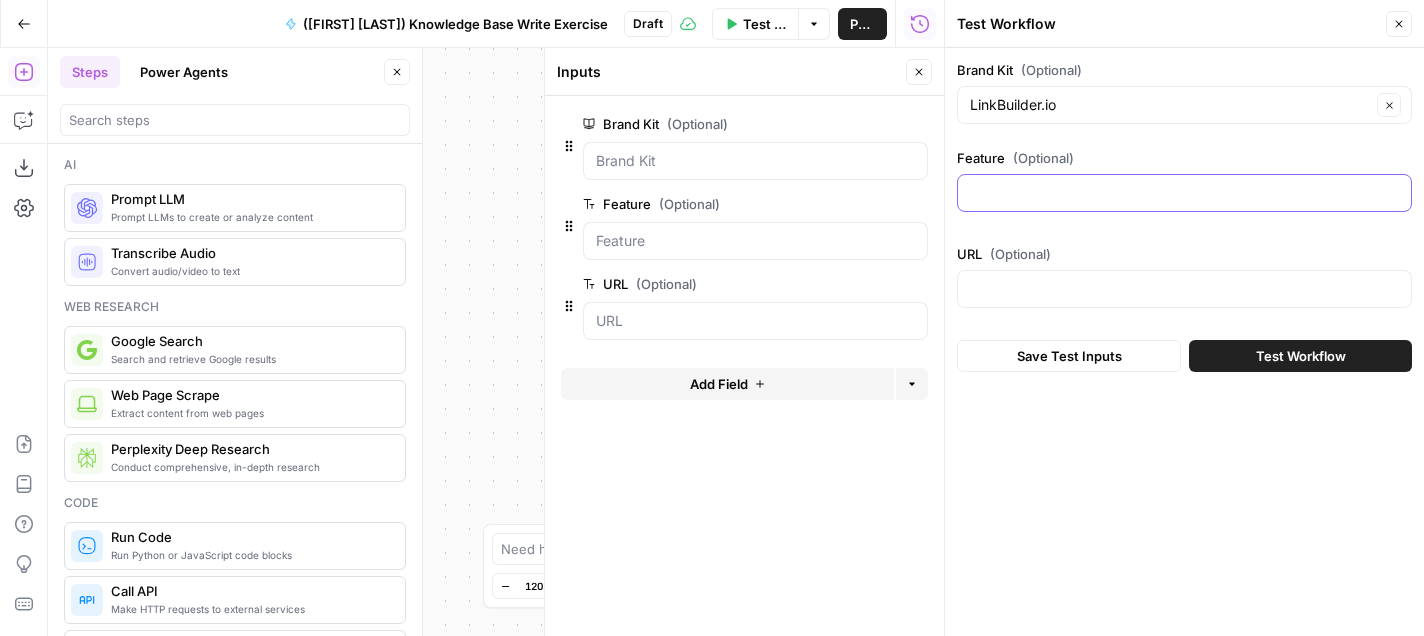 click on "Feature   (Optional)" at bounding box center [1184, 193] 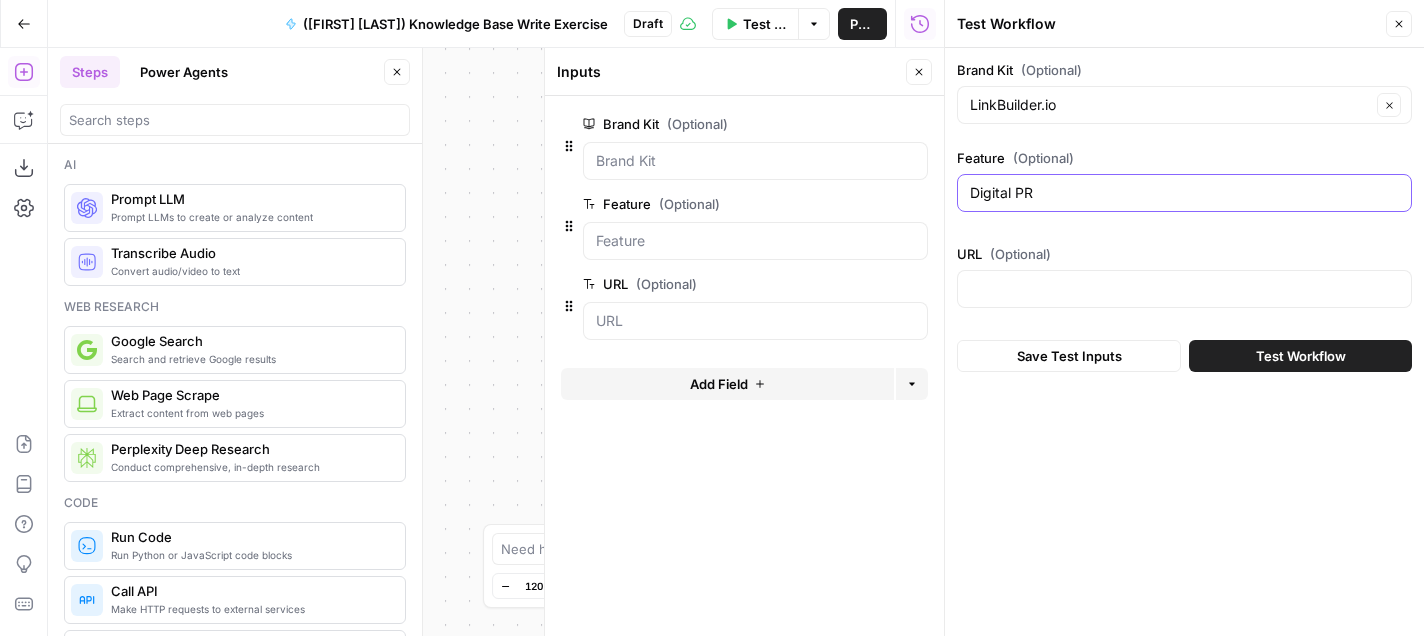 type on "Digital PR" 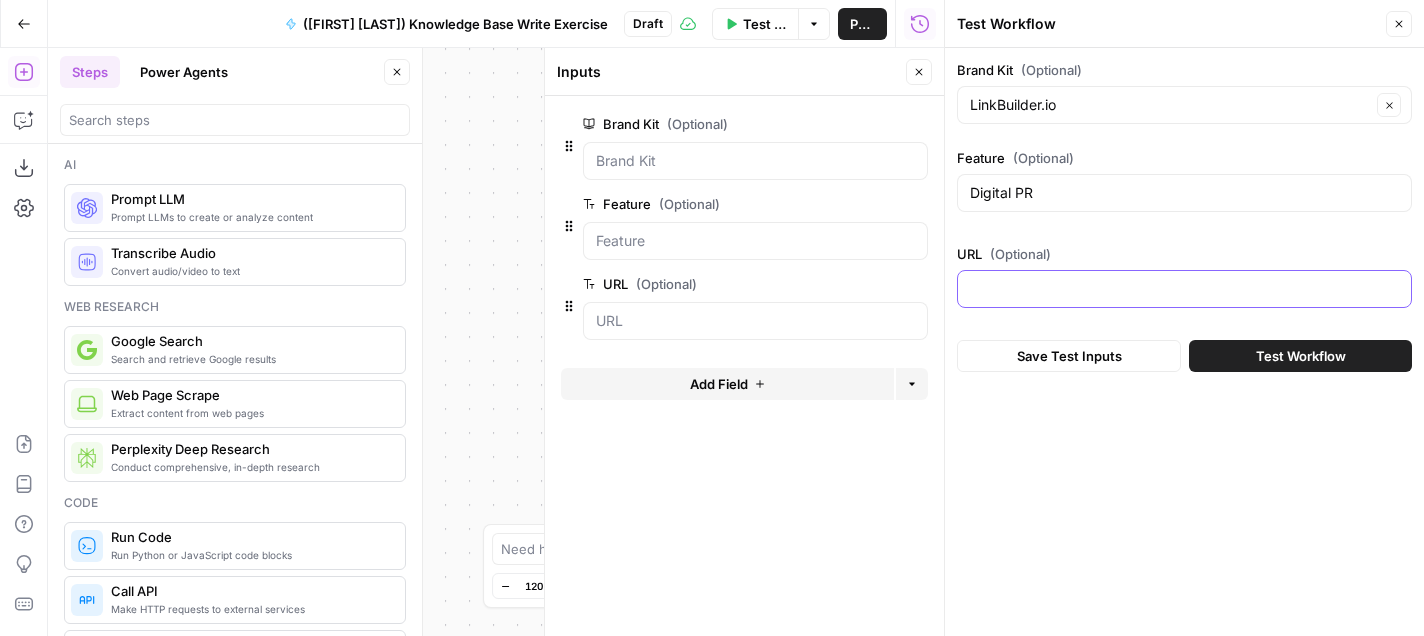 click on "URL   (Optional)" at bounding box center [1184, 289] 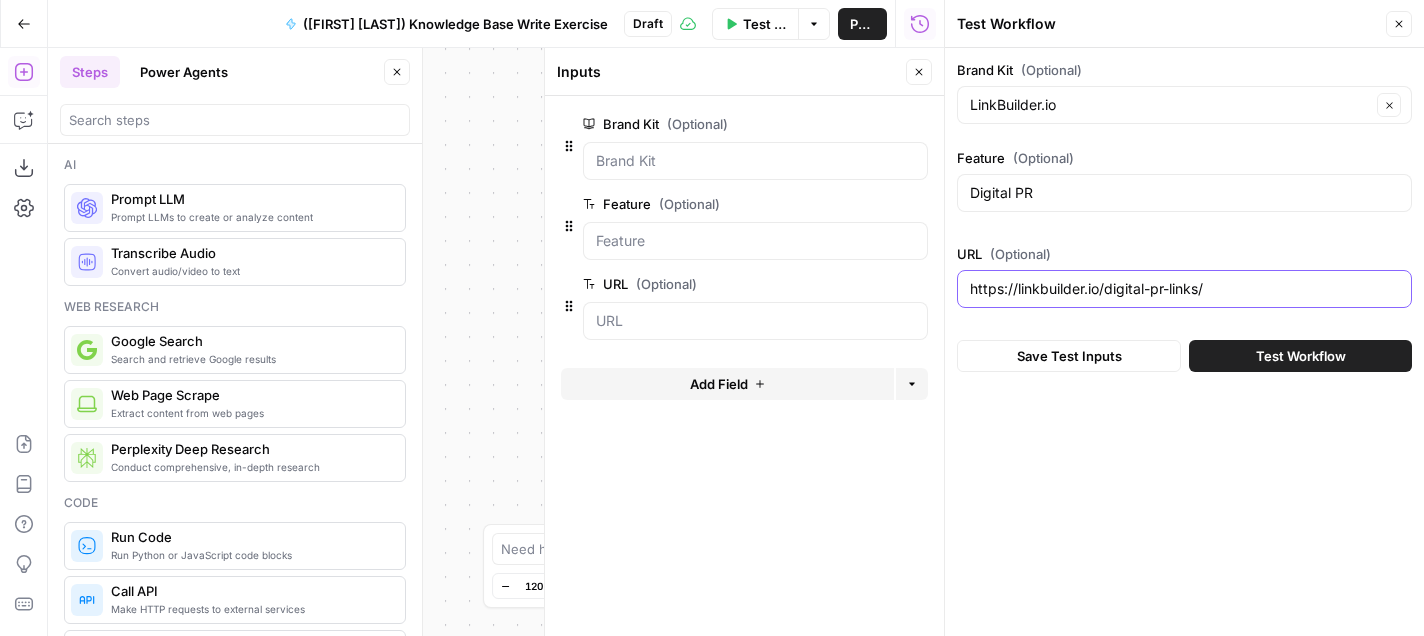 type on "https://linkbuilder.io/digital-pr-links/" 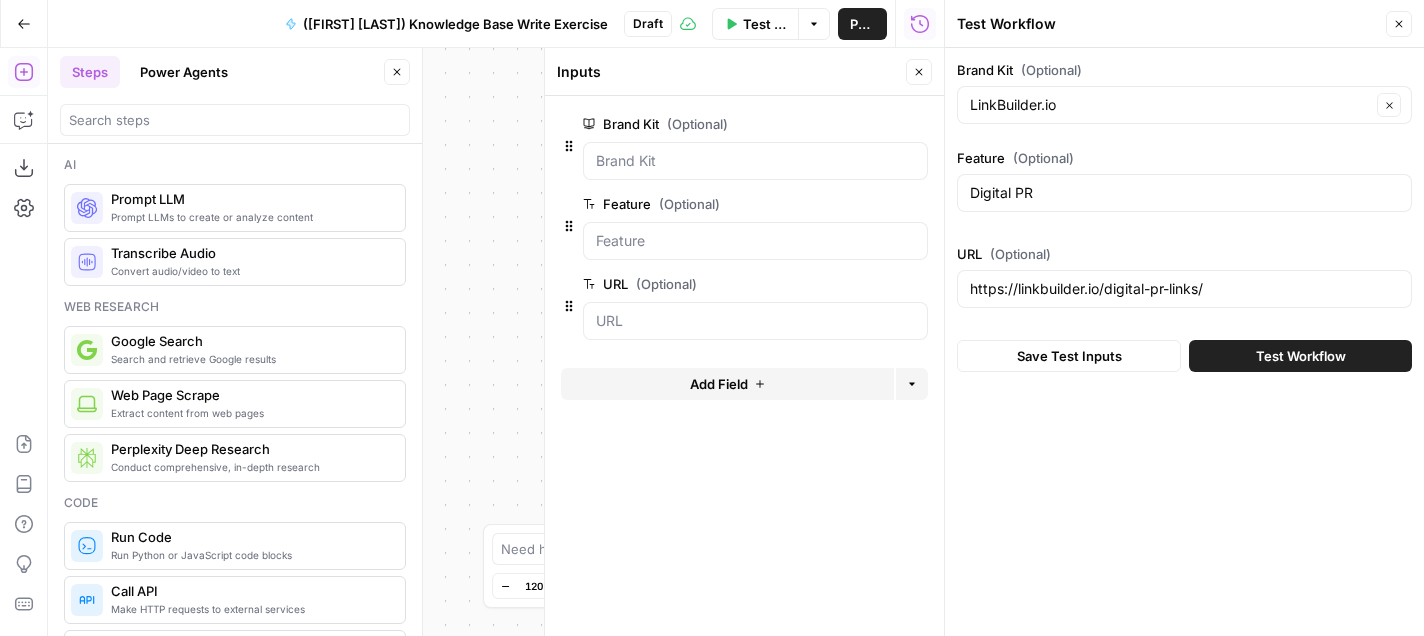 click on "Test Workflow" at bounding box center (1301, 356) 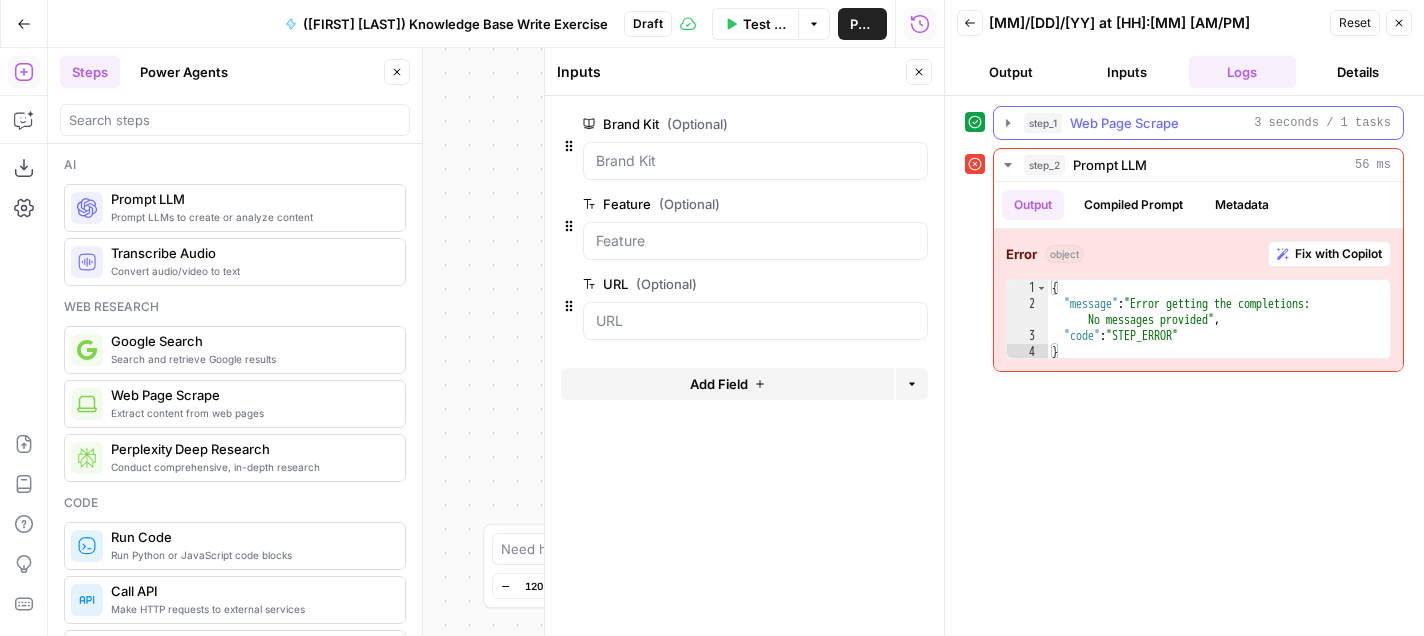 click on "Web Page Scrape" at bounding box center [1124, 123] 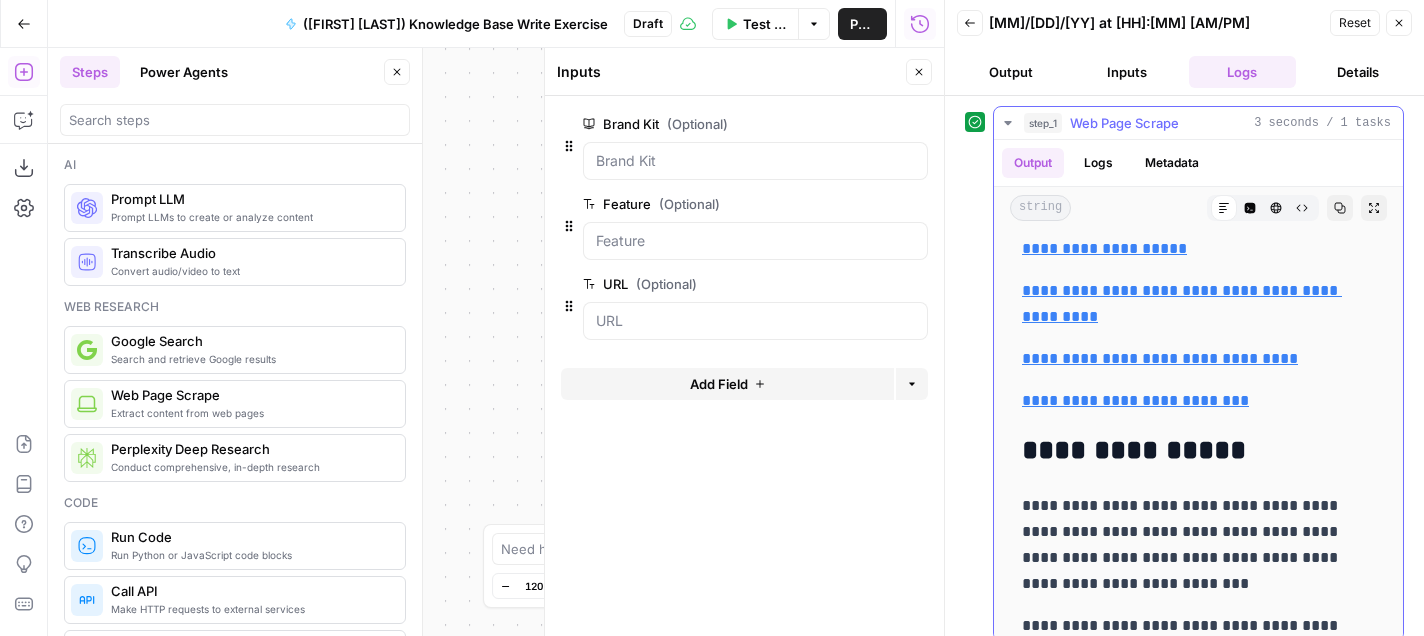 scroll, scrollTop: 0, scrollLeft: 0, axis: both 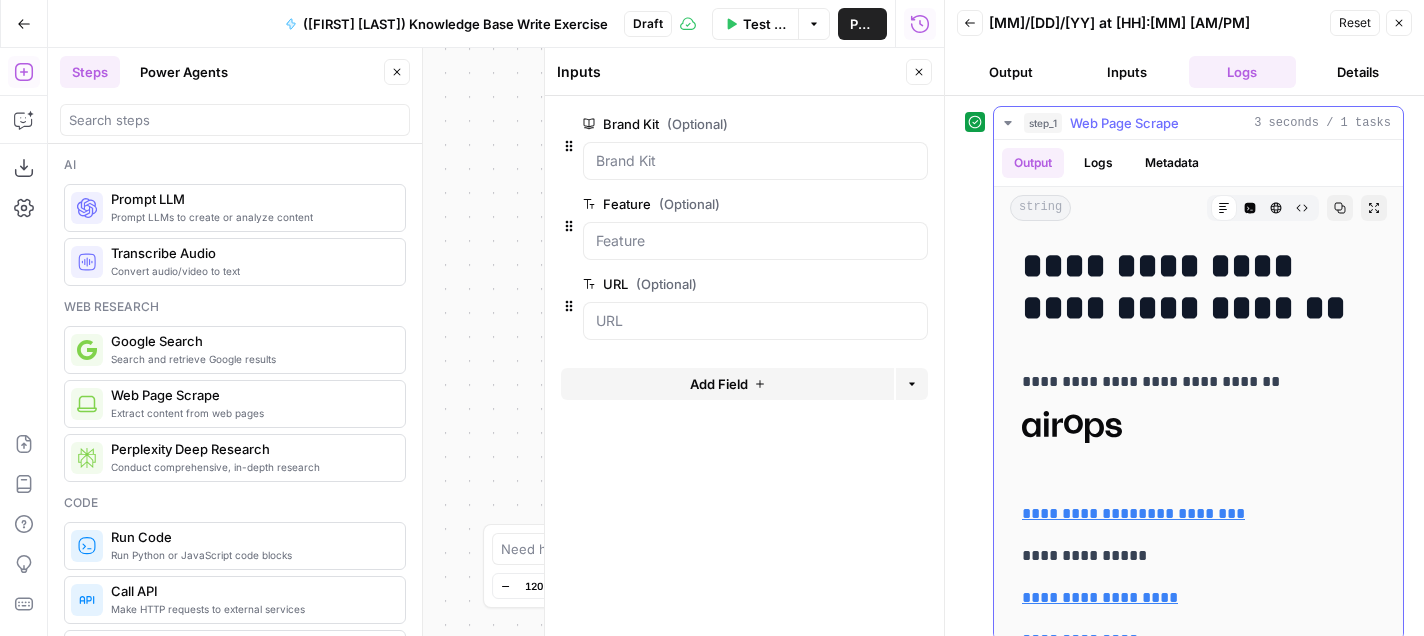 click on "Web Page Scrape" at bounding box center (1124, 123) 